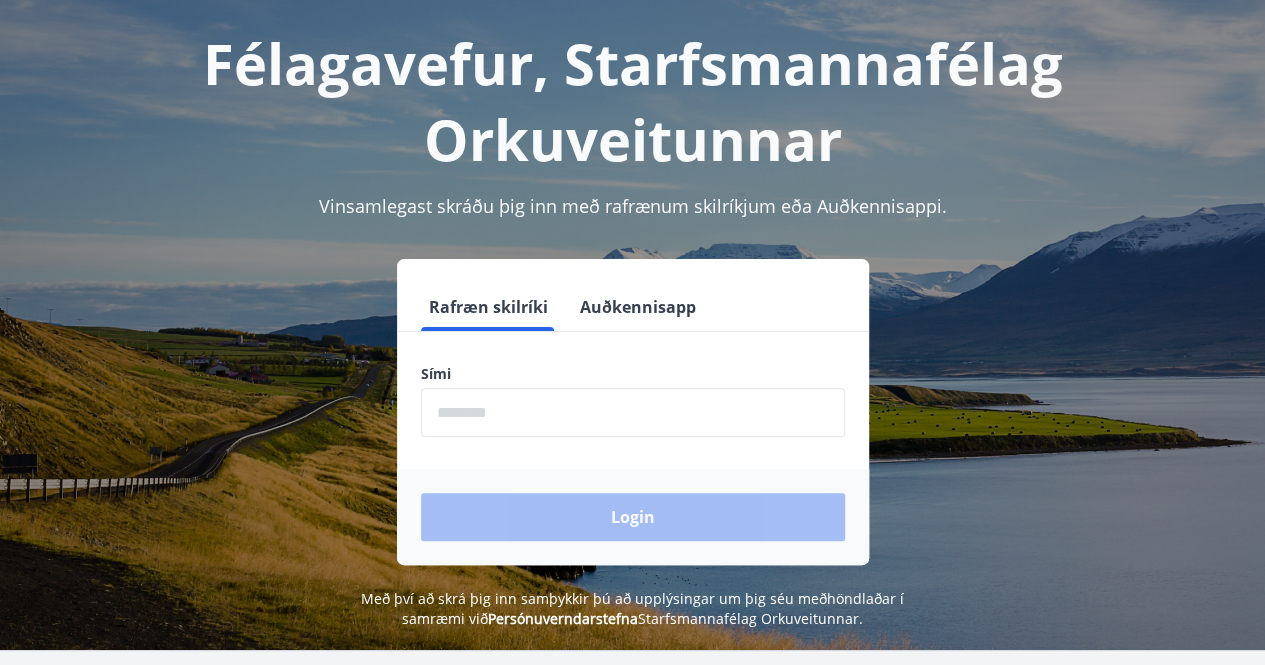 scroll, scrollTop: 94, scrollLeft: 0, axis: vertical 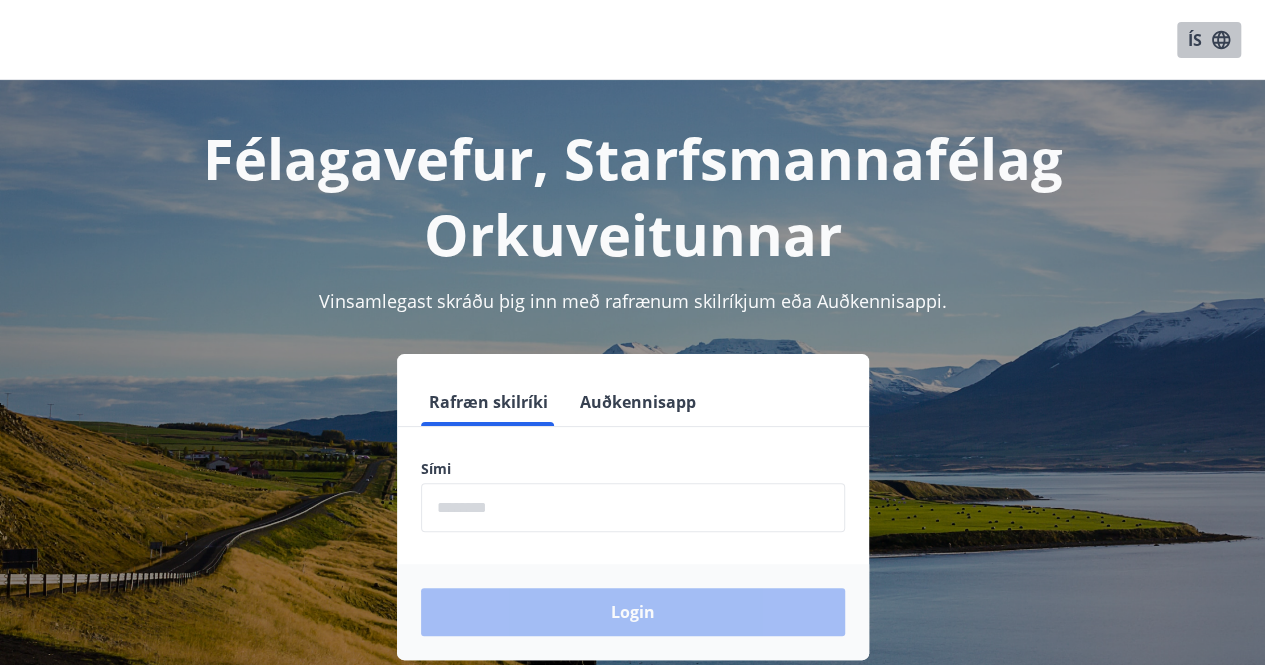 click on "ÍS" at bounding box center (1209, 40) 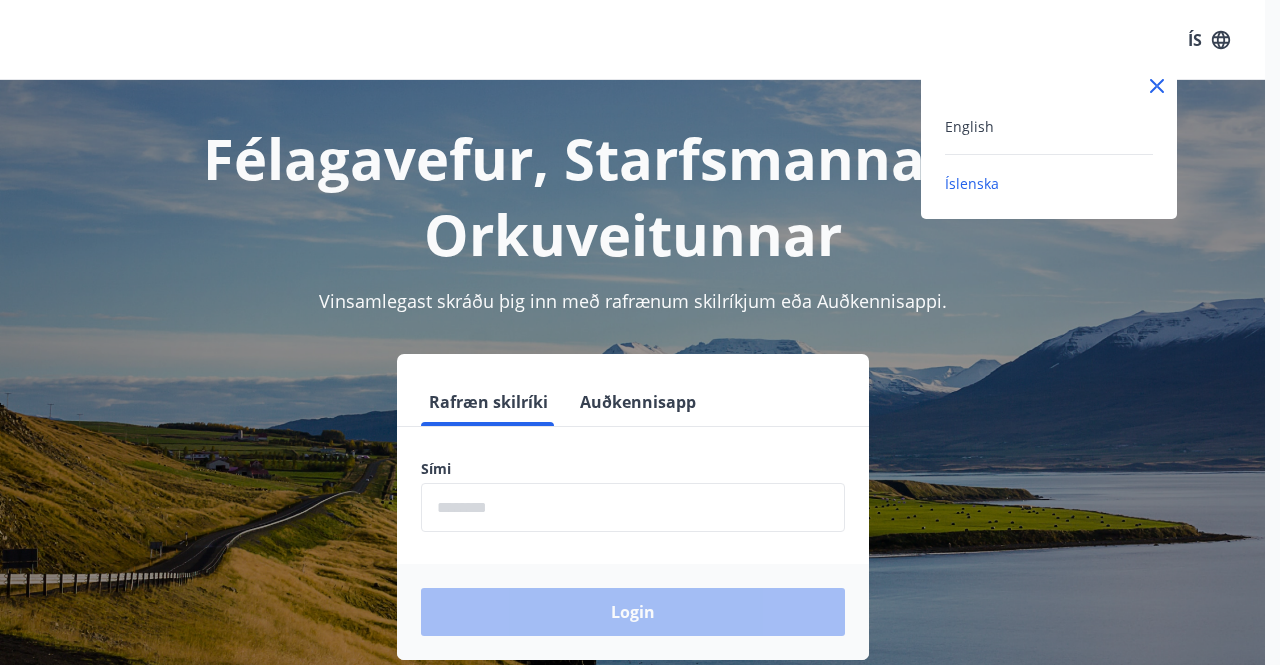 click at bounding box center [640, 332] 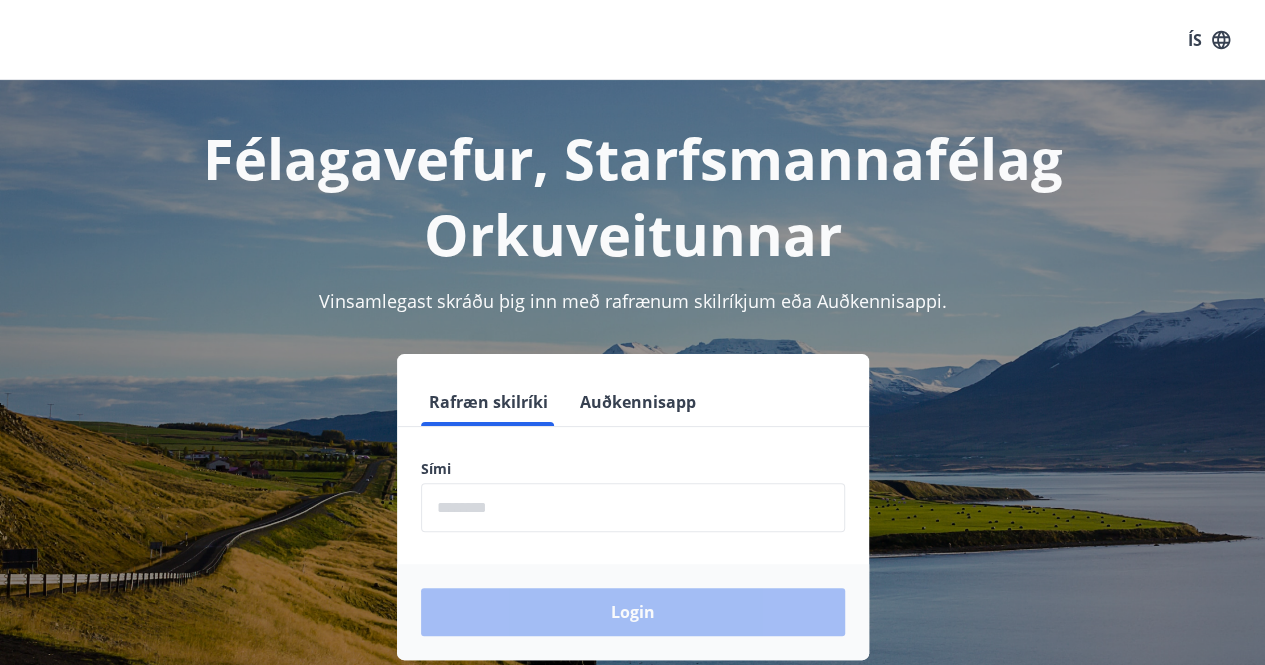 click at bounding box center [633, 507] 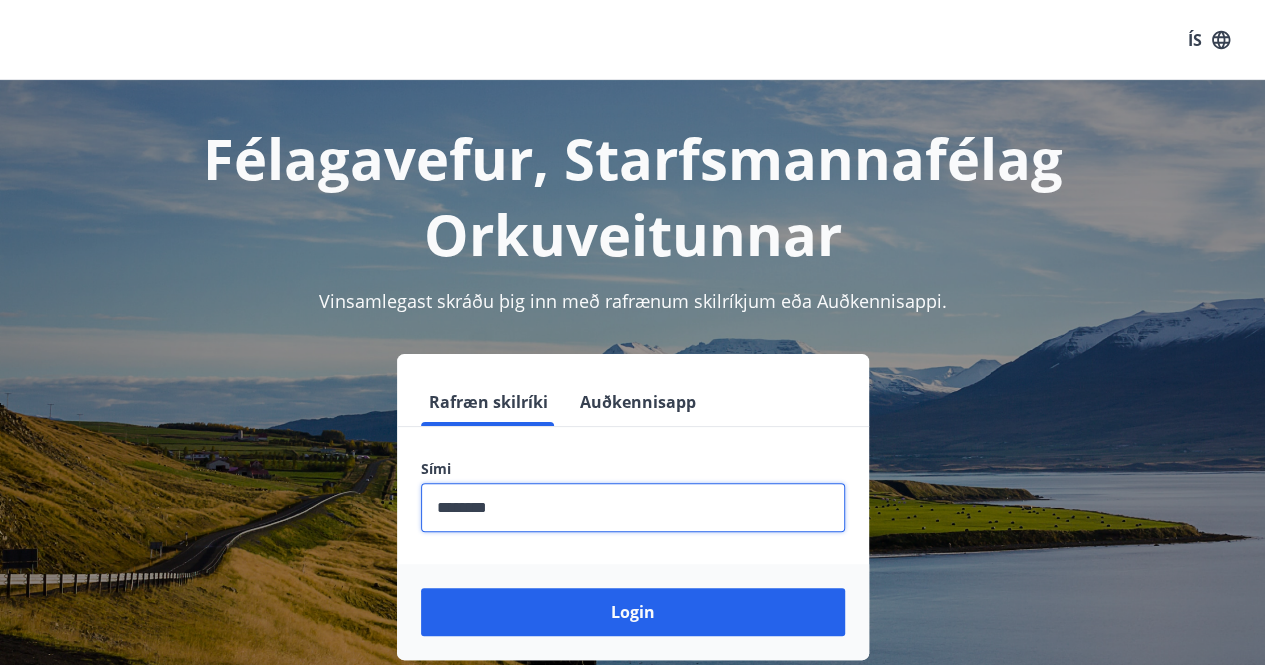 type on "********" 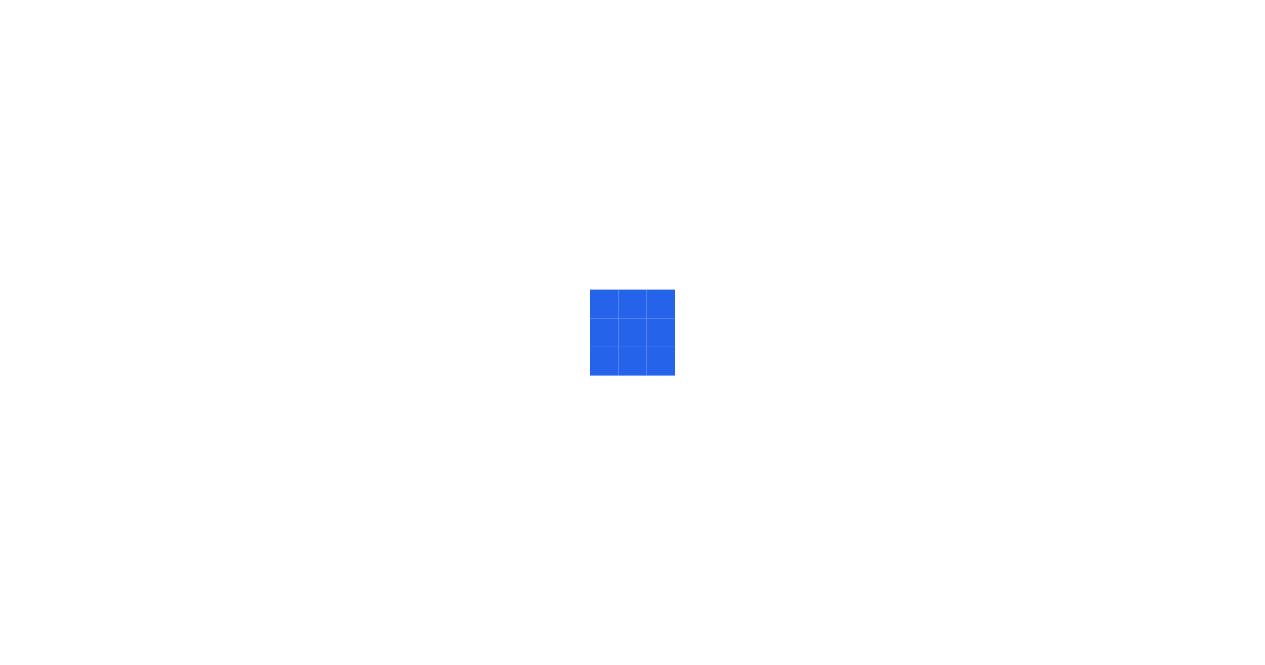scroll, scrollTop: 0, scrollLeft: 0, axis: both 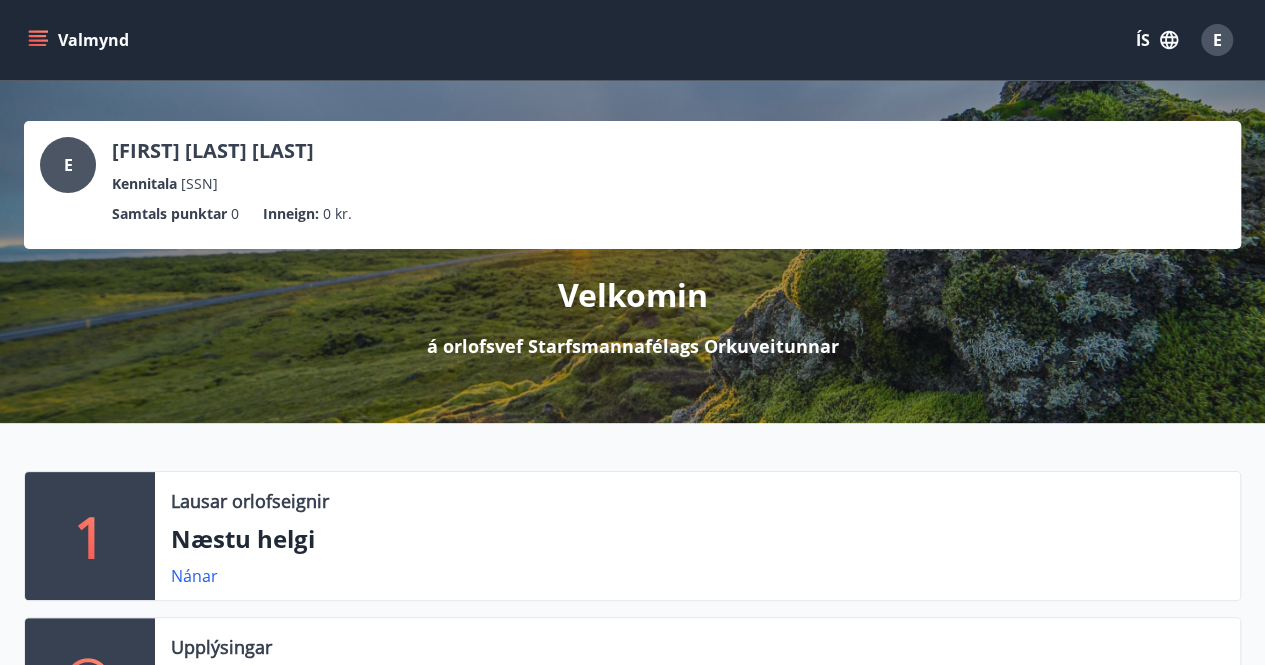 click on "Næstu helgi" at bounding box center (697, 539) 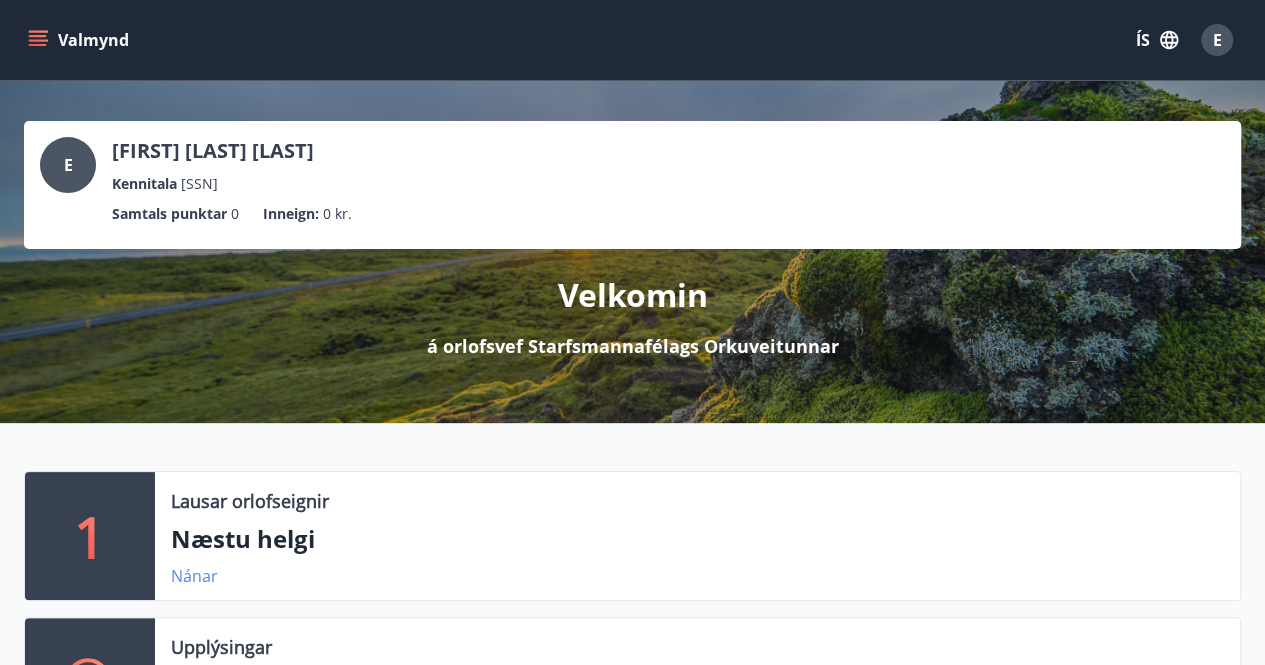 click on "Nánar" at bounding box center (194, 576) 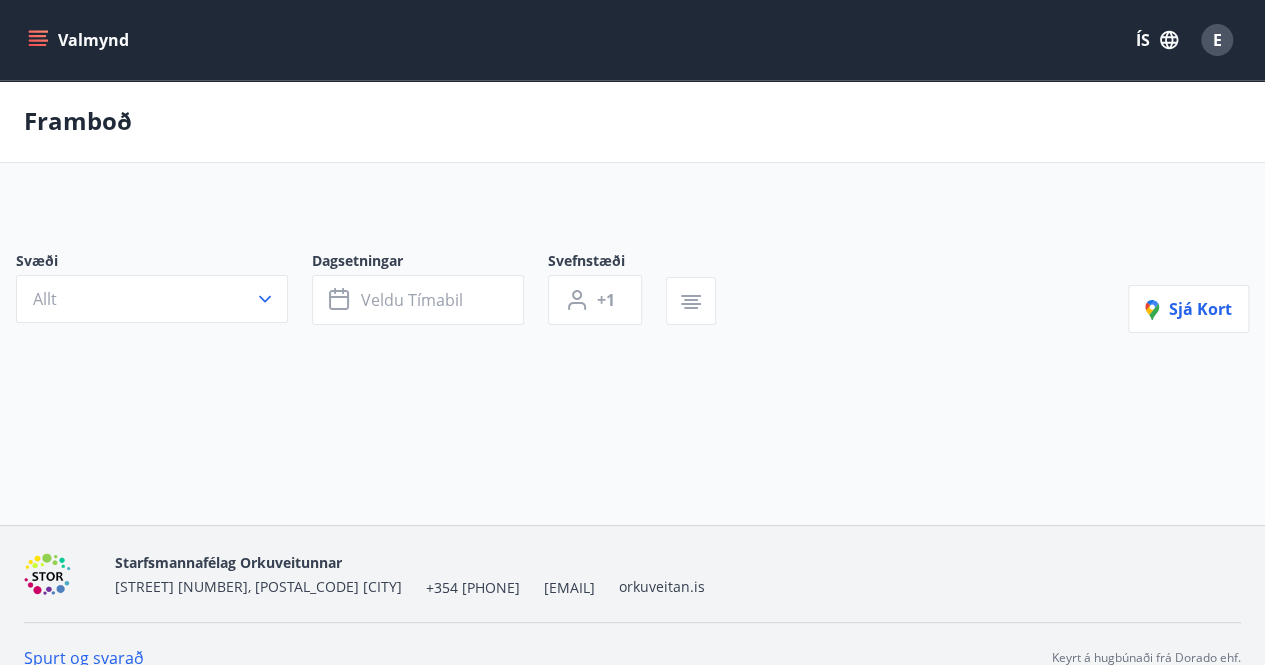 click on "Valmynd ÍS E Framboð Svæði Allt Dagsetningar Veldu tímabil Svefnstæði +1 Sjá kort Forsíða Orlofseignir Framboð Bókunardagatal Saga Spurt og svarað Starfsmannafélag Orkuveitunnar Bæjarhálsi 1, 110 Reykjavík +354 [PHONE] [EMAIL] orkuveitan.is Spurt og svarað Keyrt á hugbúnaði frá Dorado ehf." at bounding box center [632, 345] 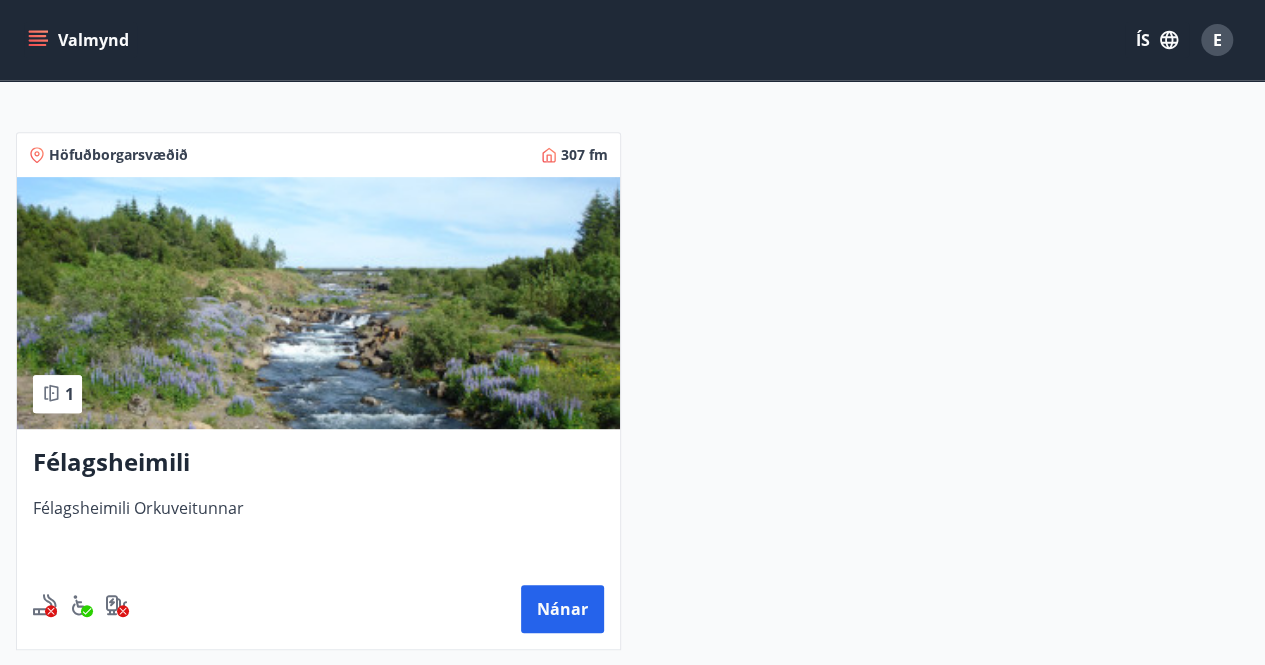 scroll, scrollTop: 360, scrollLeft: 0, axis: vertical 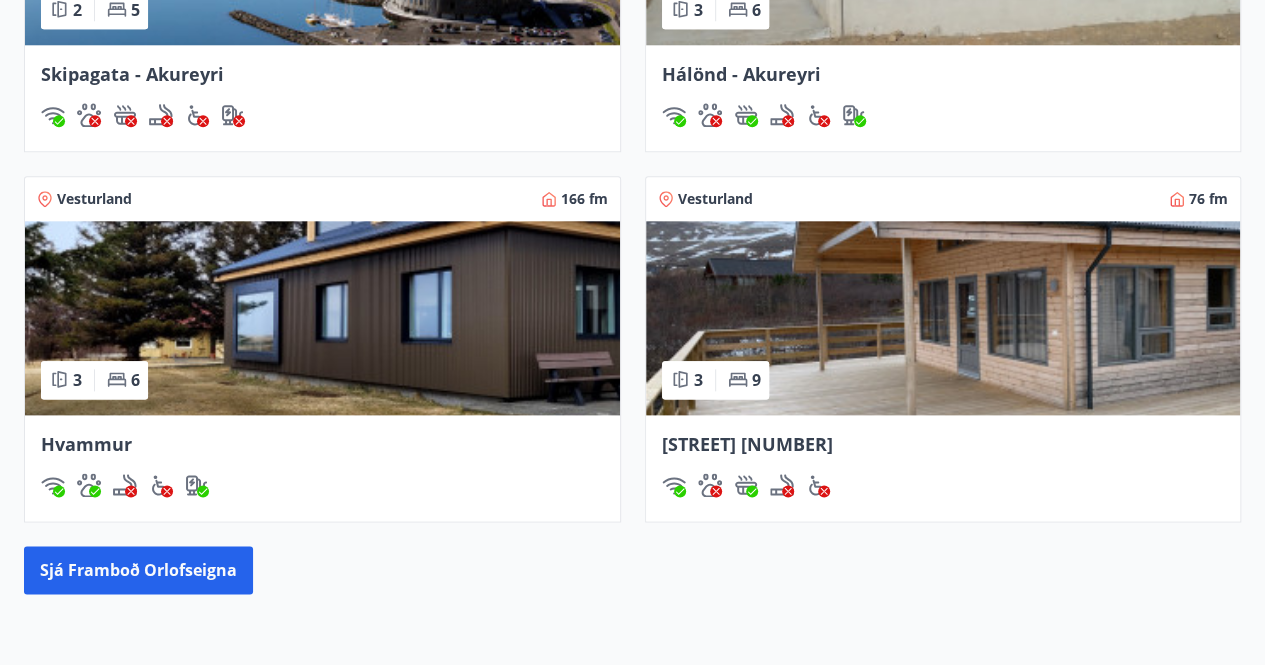 click at bounding box center (943, 318) 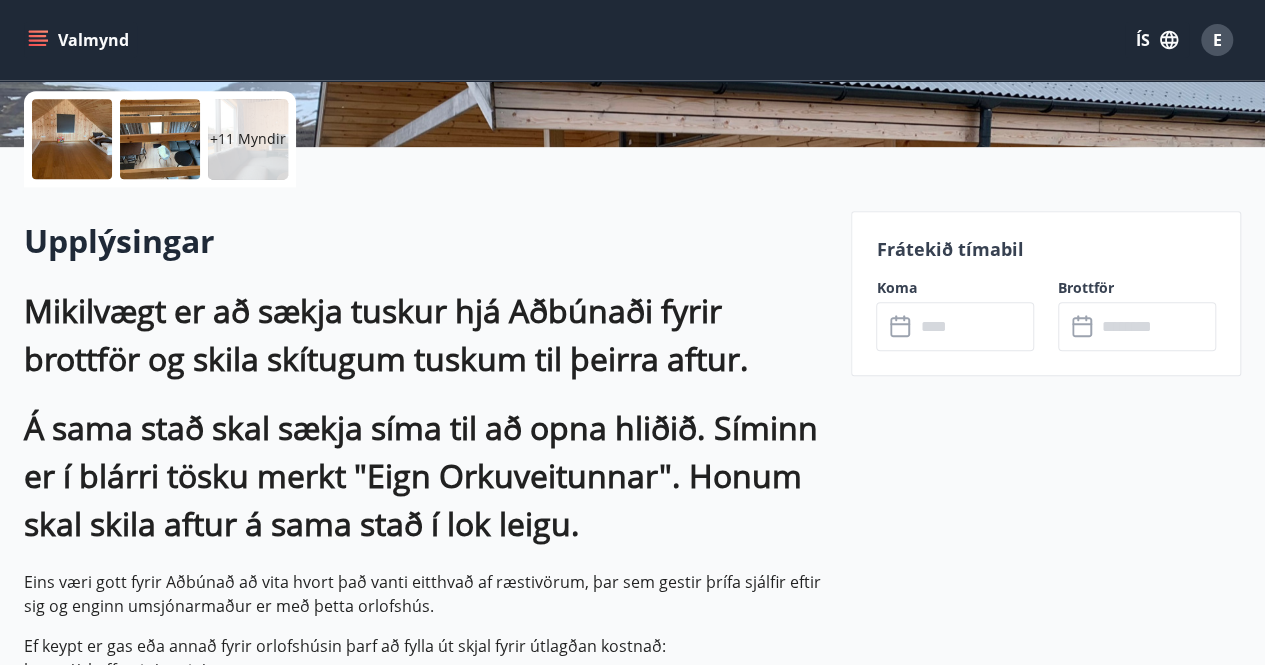 scroll, scrollTop: 456, scrollLeft: 0, axis: vertical 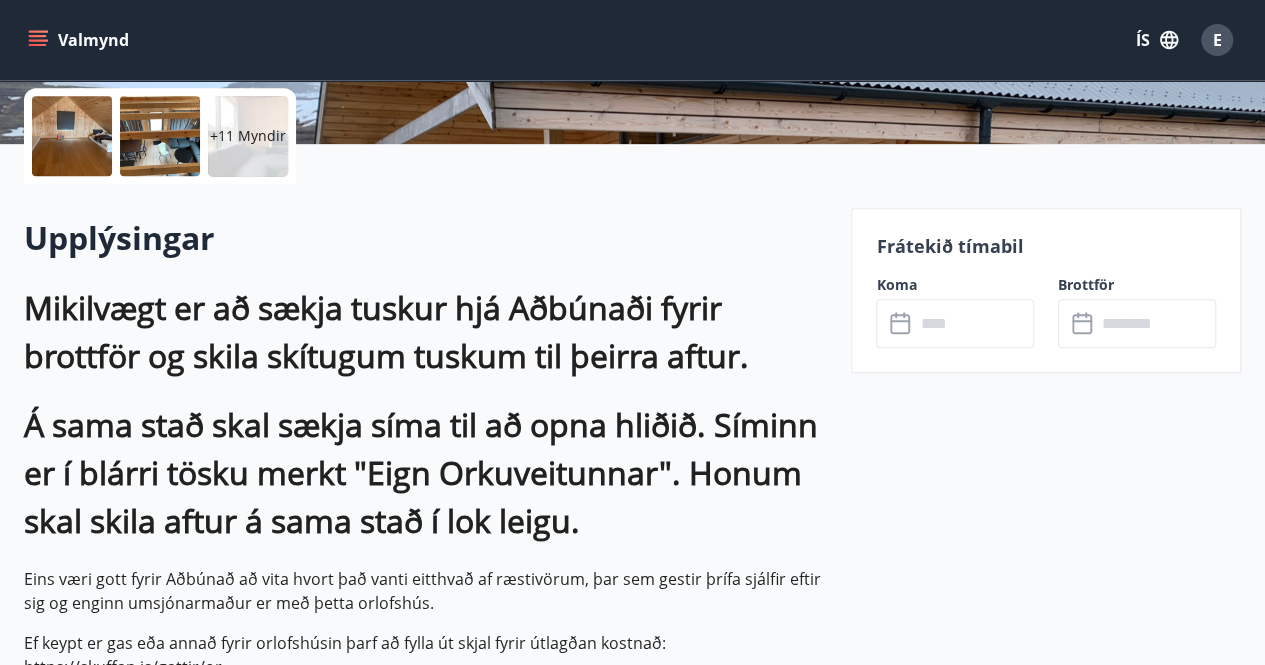 click at bounding box center [974, 323] 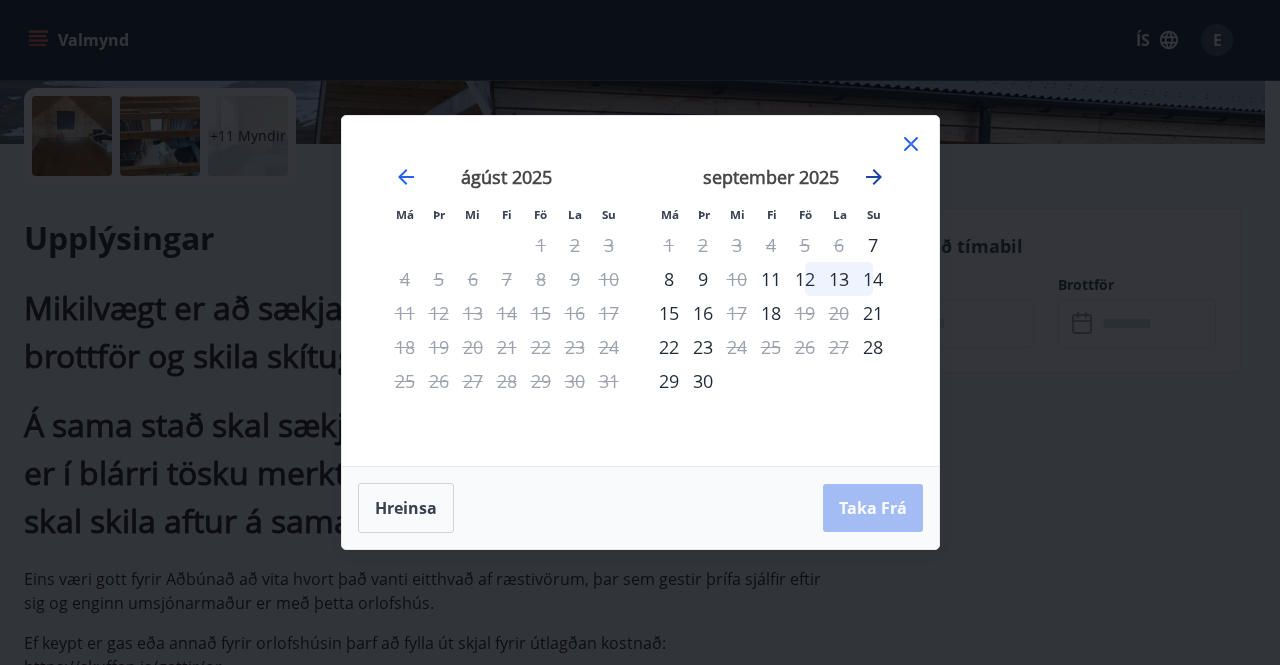click 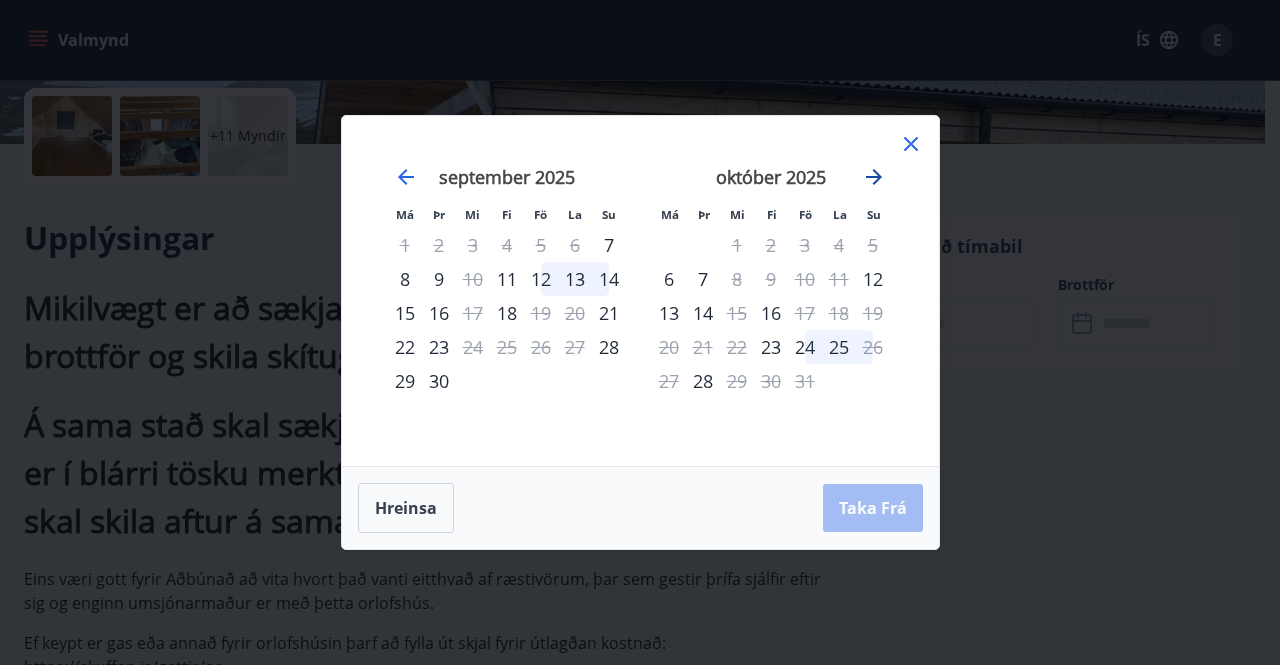 click 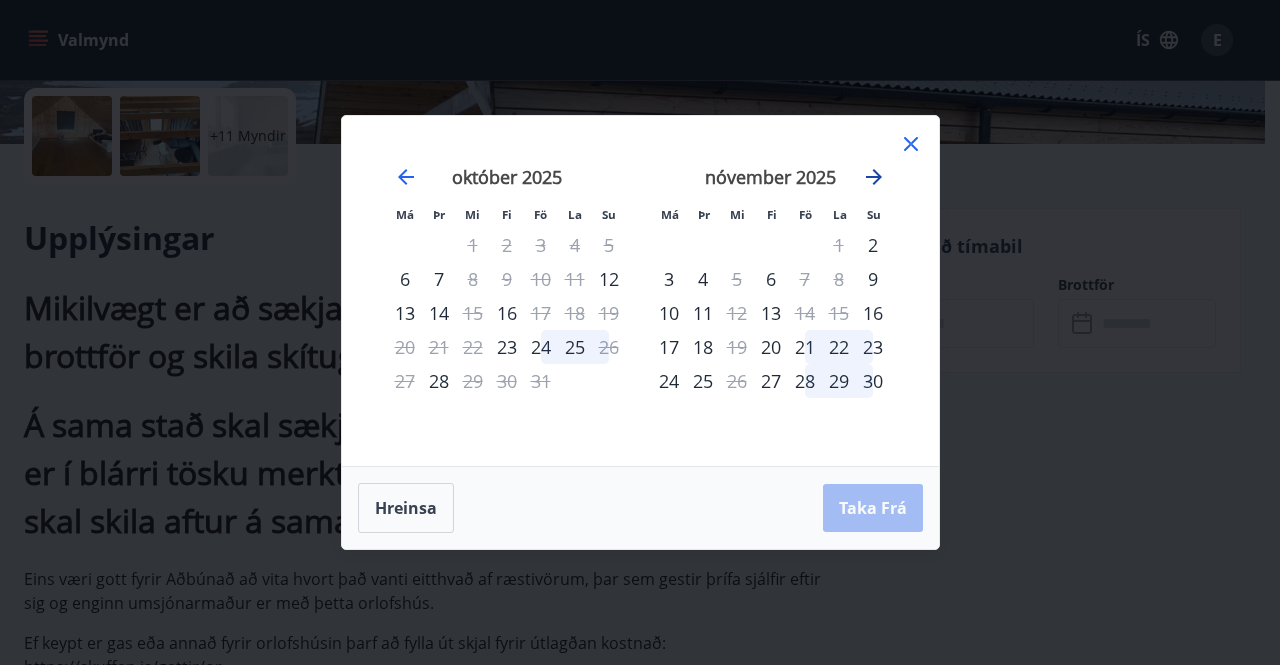 click 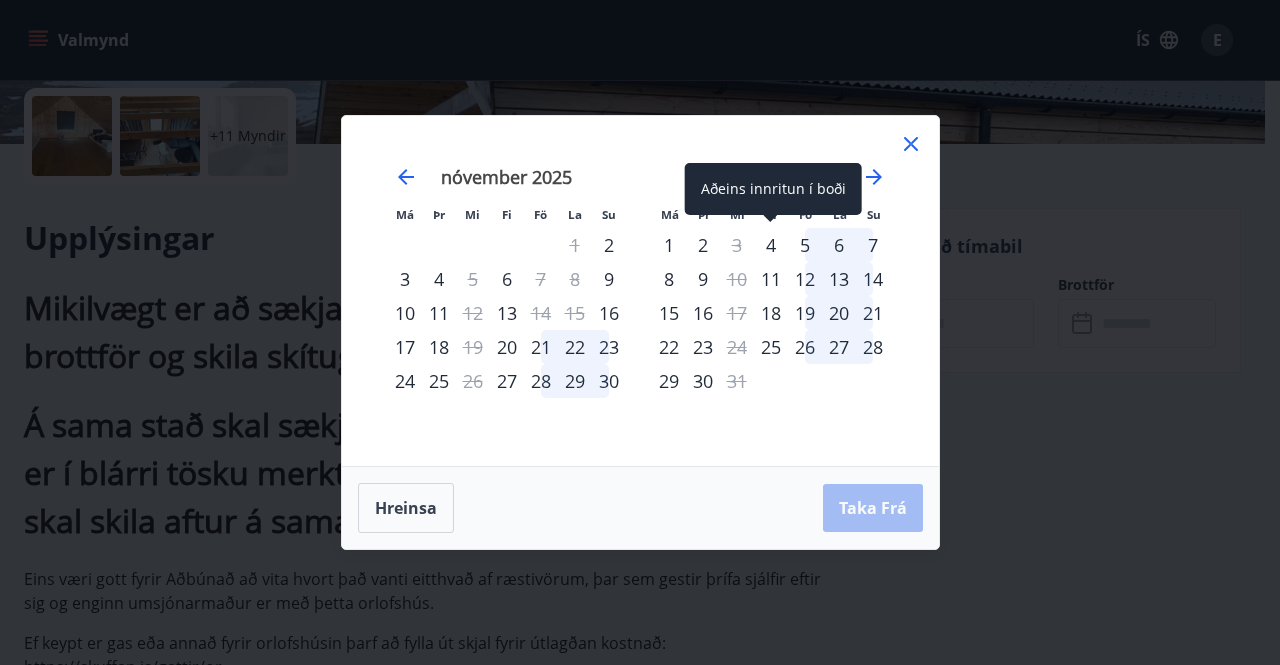 click on "4" at bounding box center [771, 245] 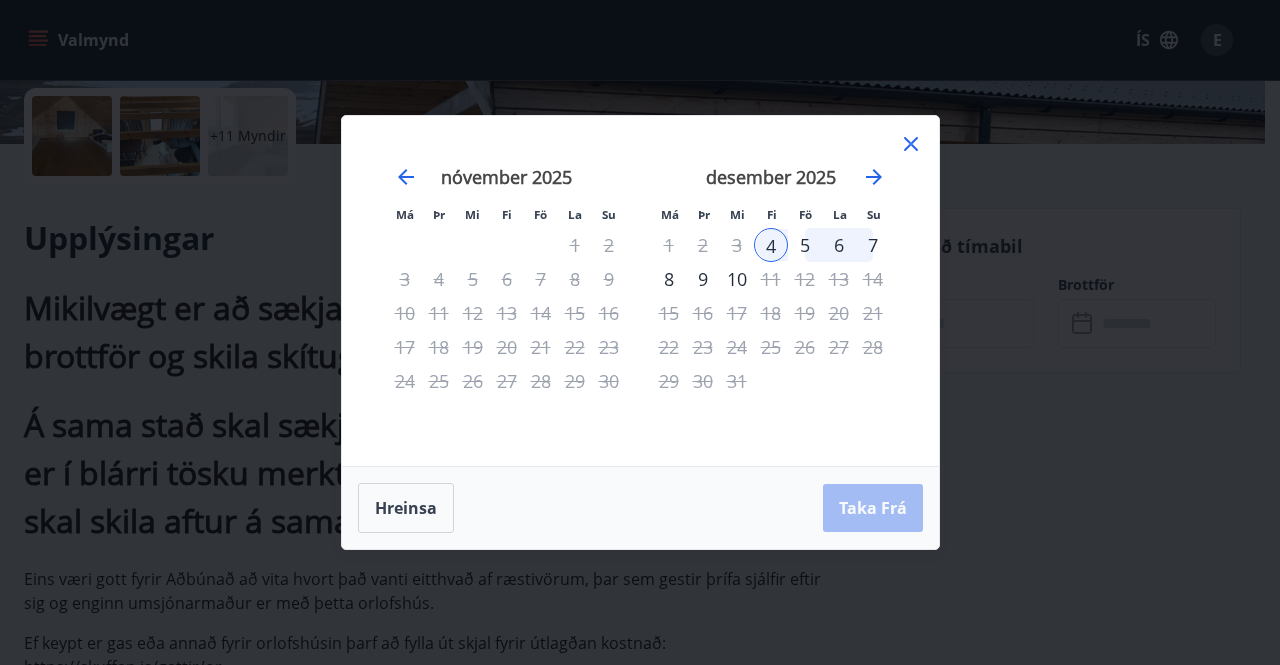 click on "7" at bounding box center [873, 245] 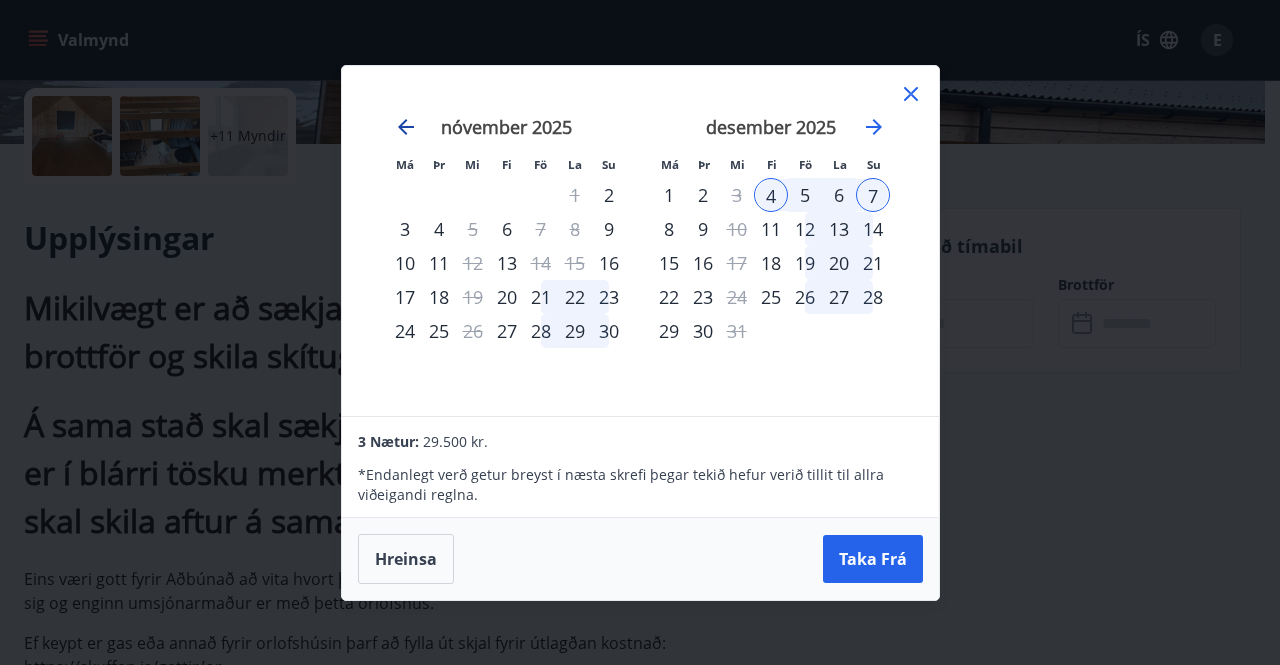 click 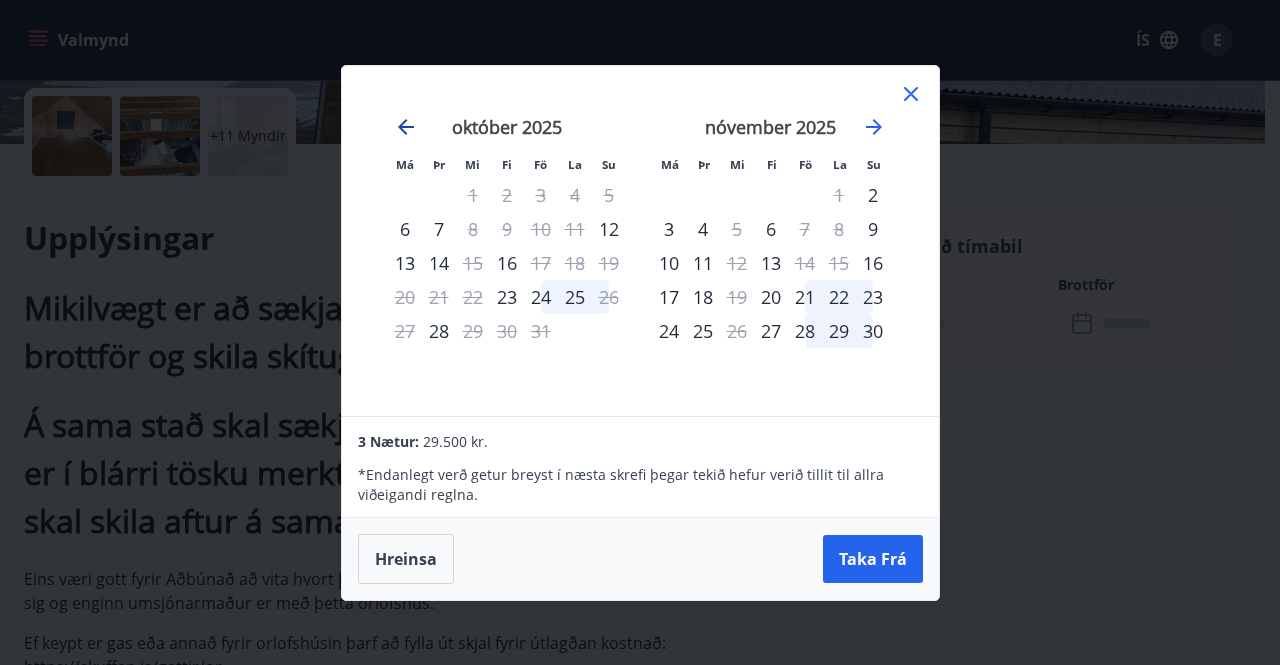 click 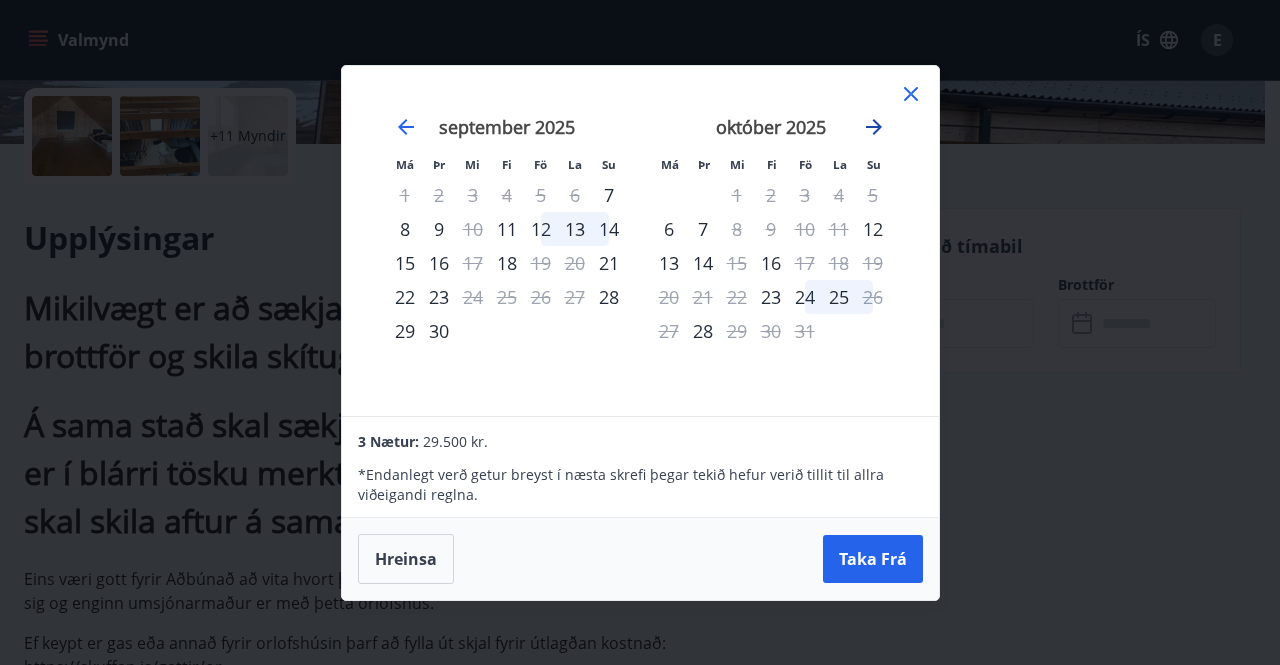 click 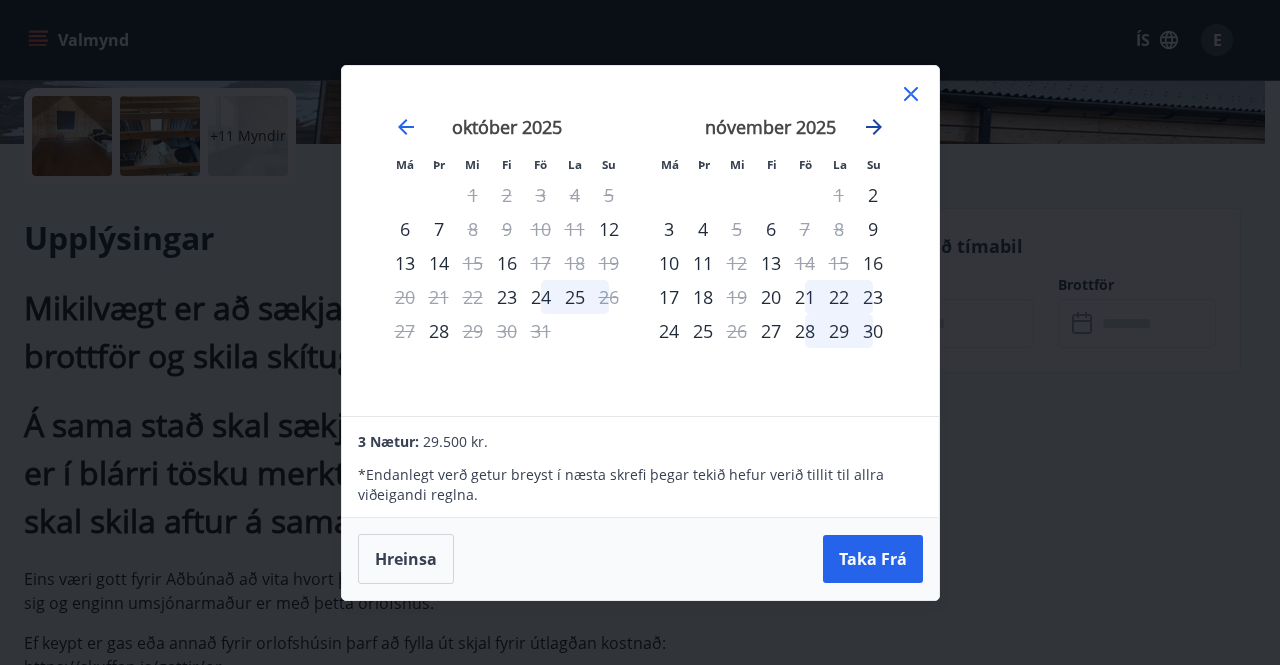 click 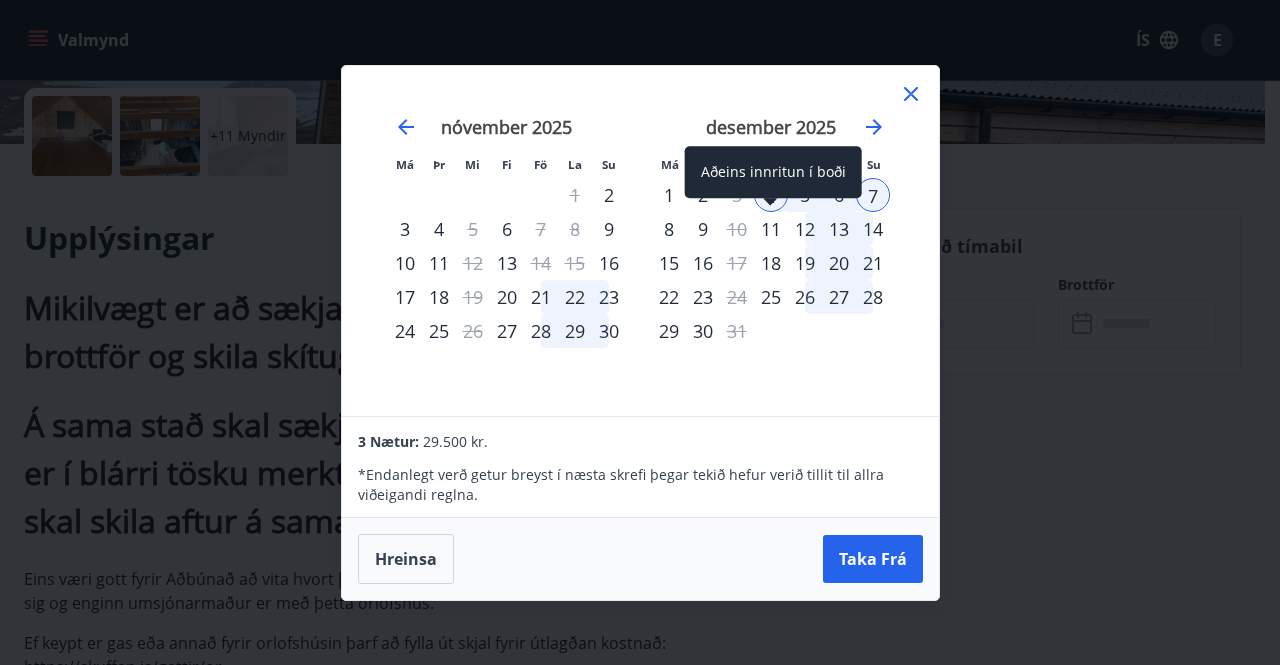 click on "11" at bounding box center (771, 229) 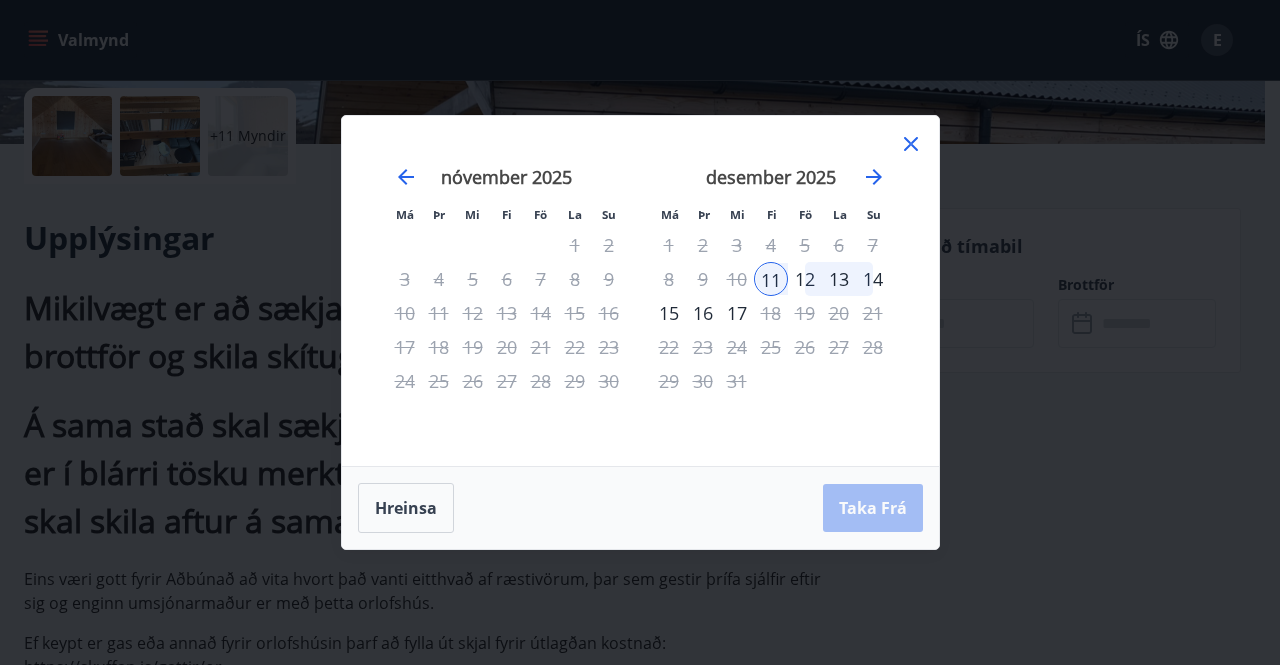 click on "14" at bounding box center [873, 279] 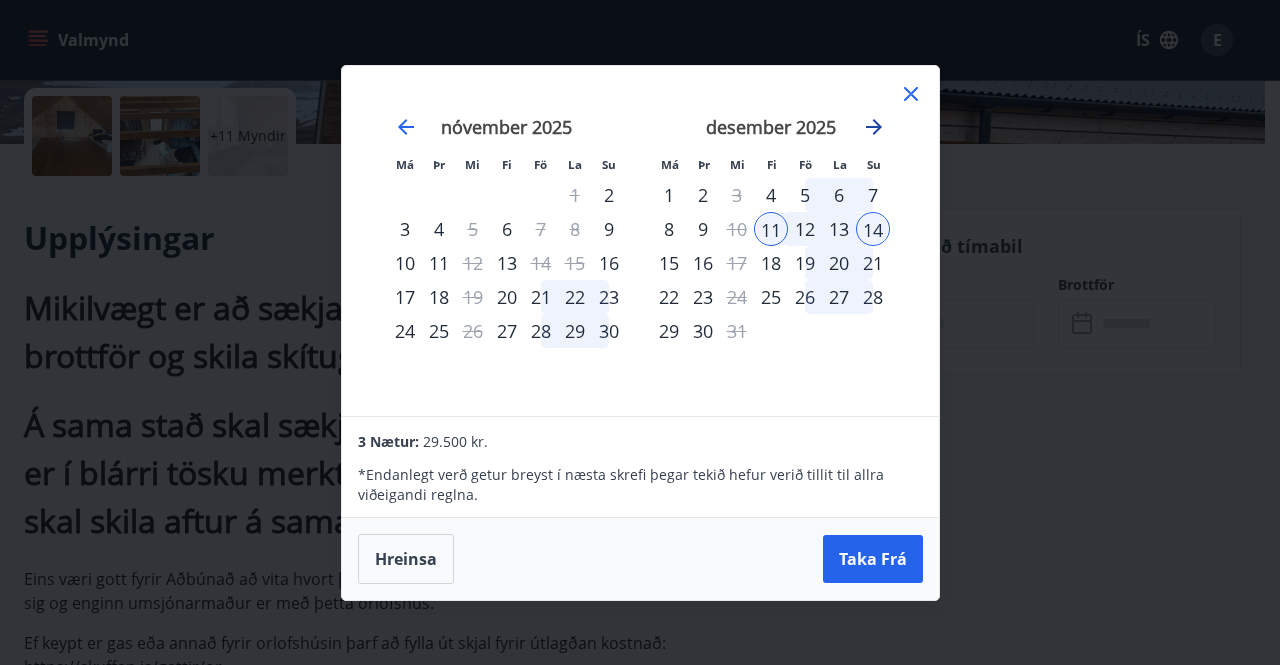 click 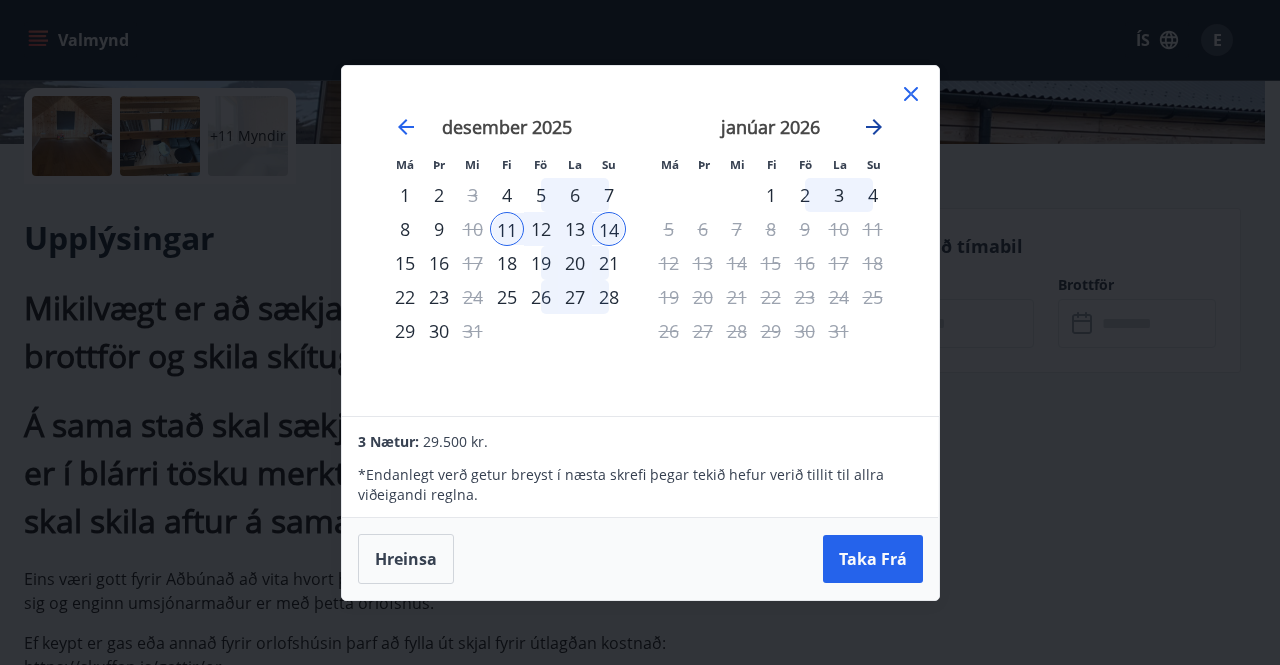 click 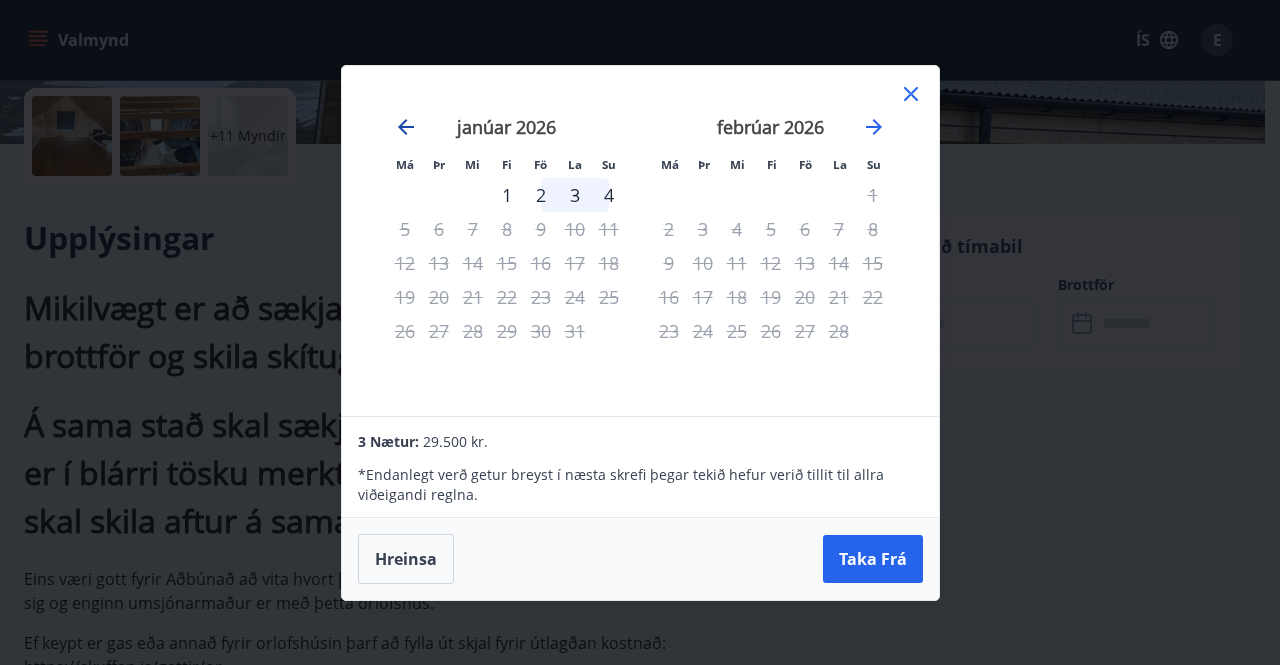 click 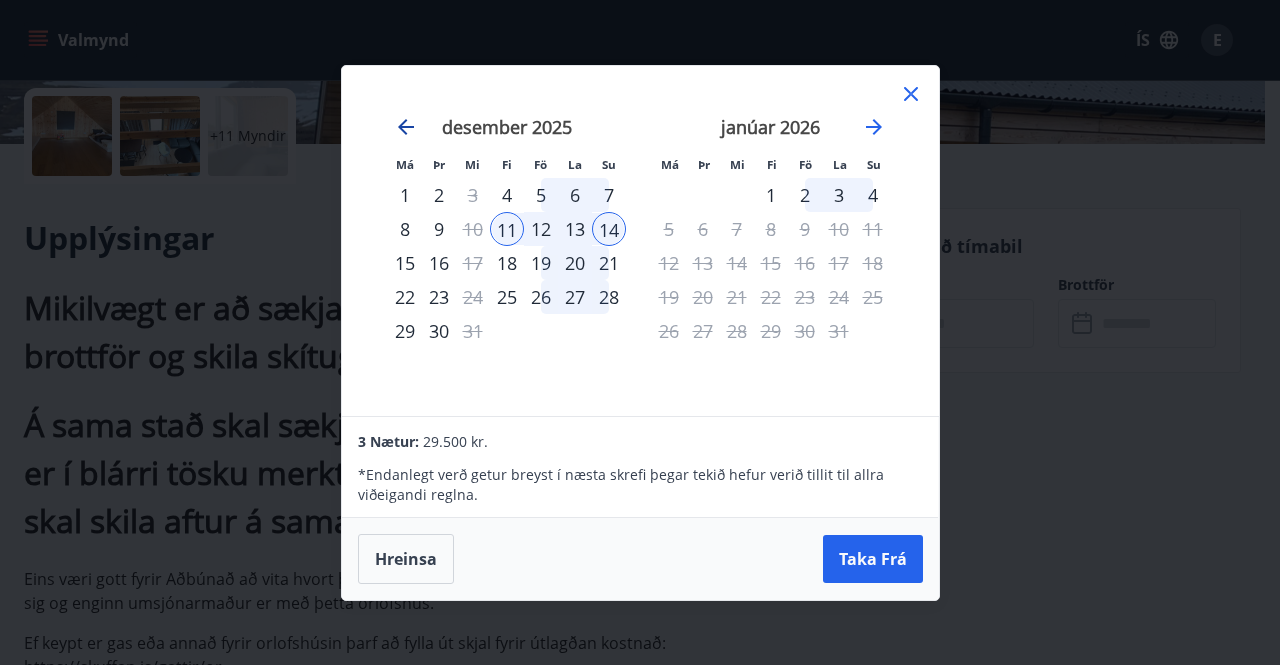 click 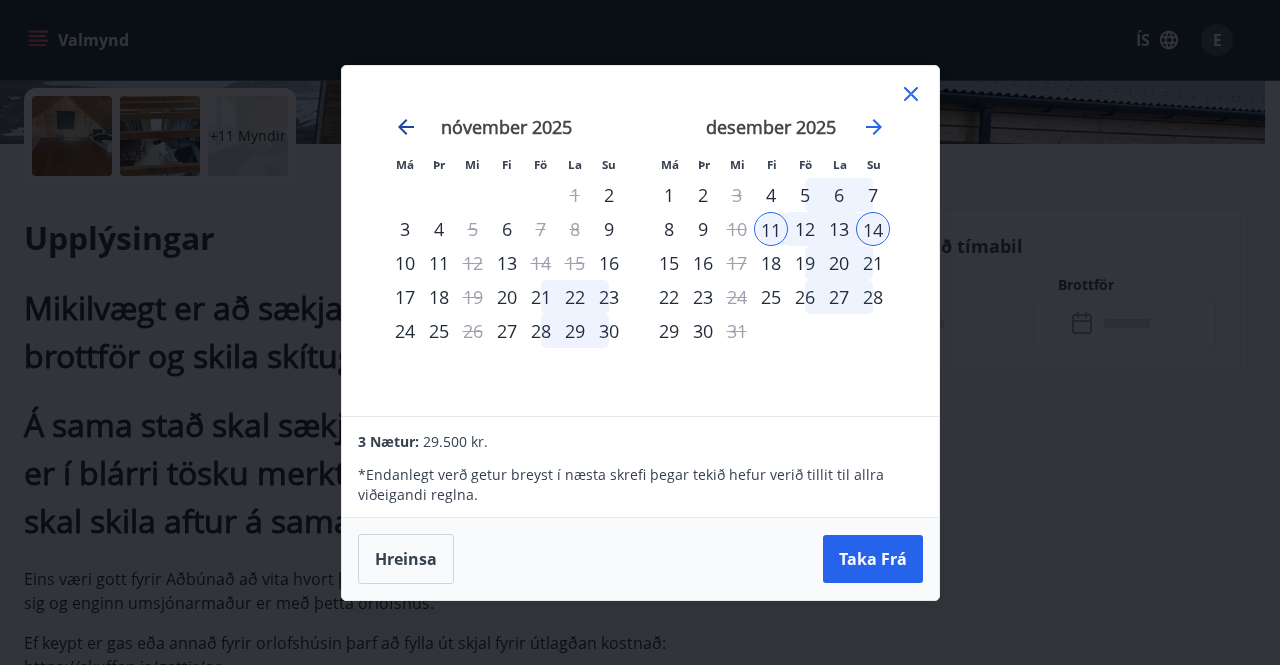 click 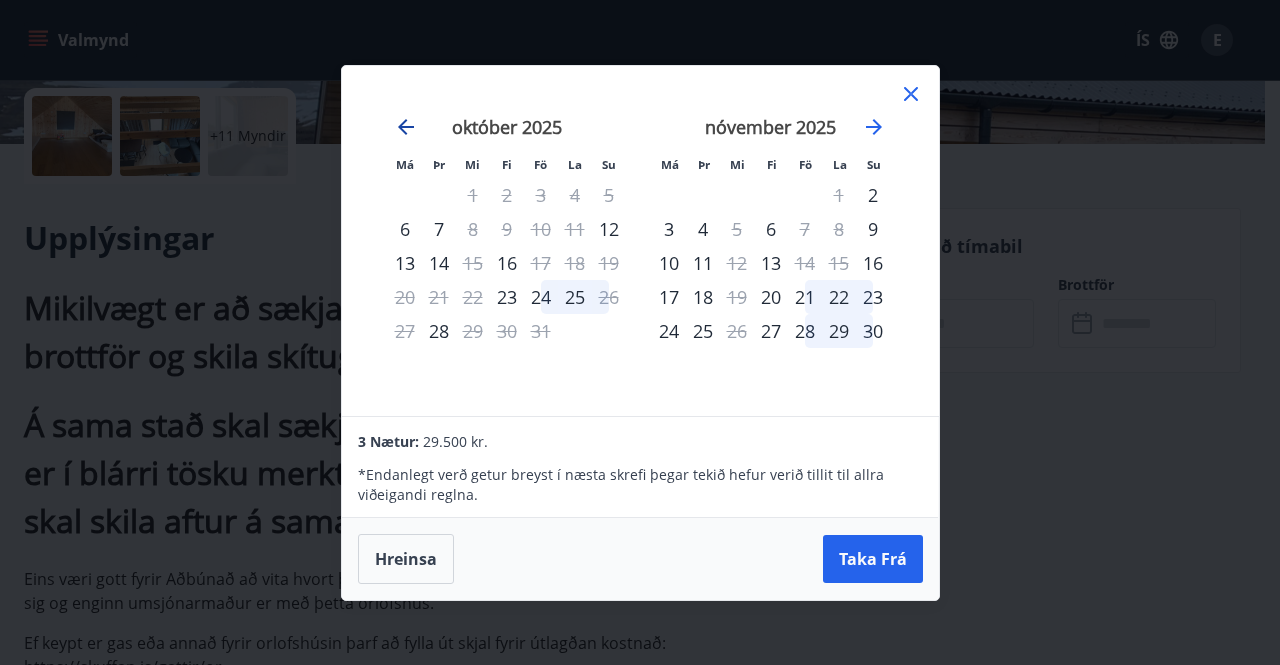 click 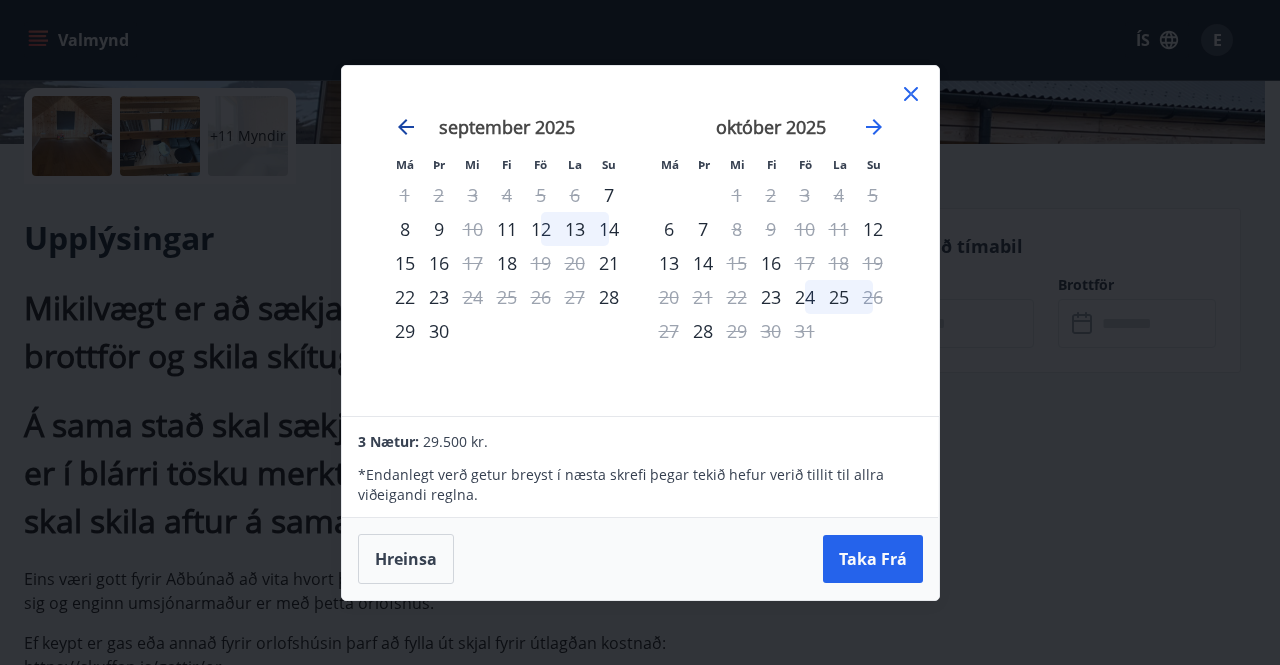 click 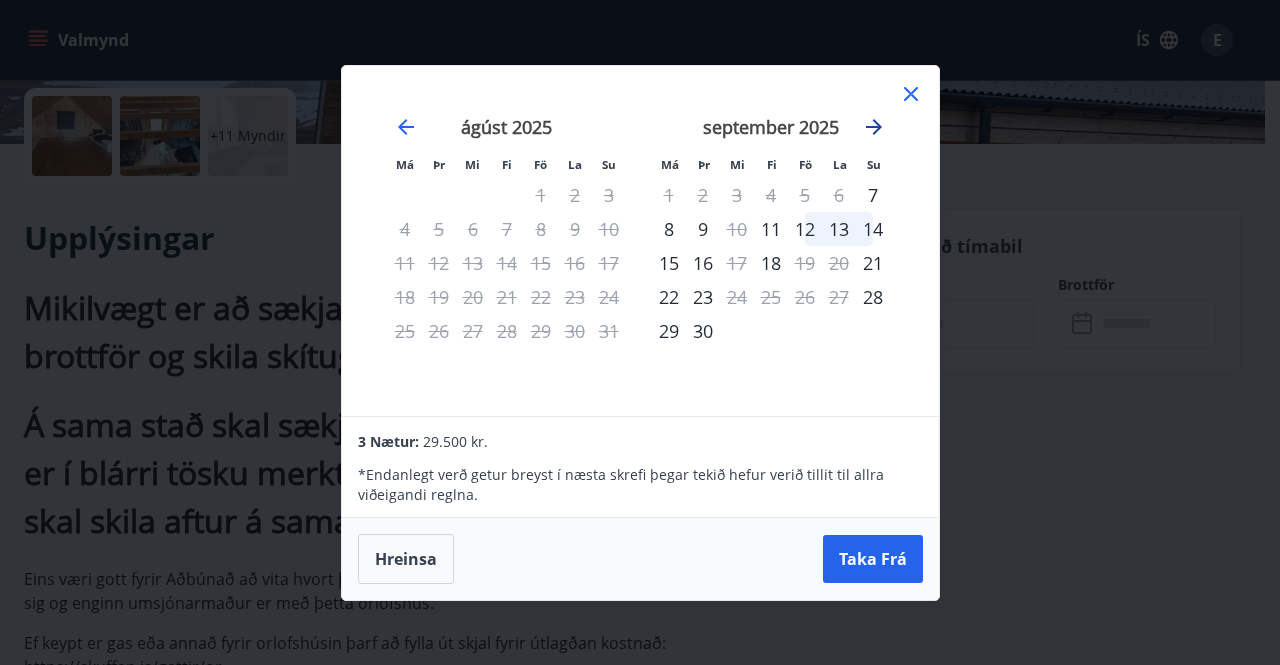 click 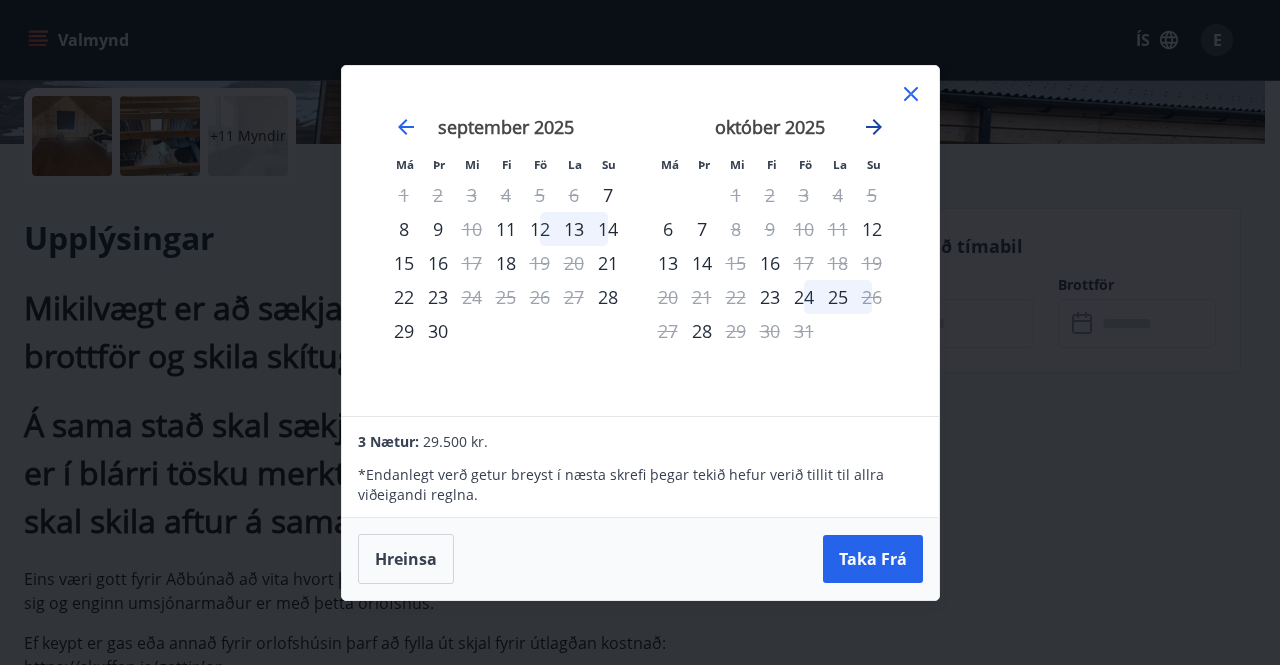 click 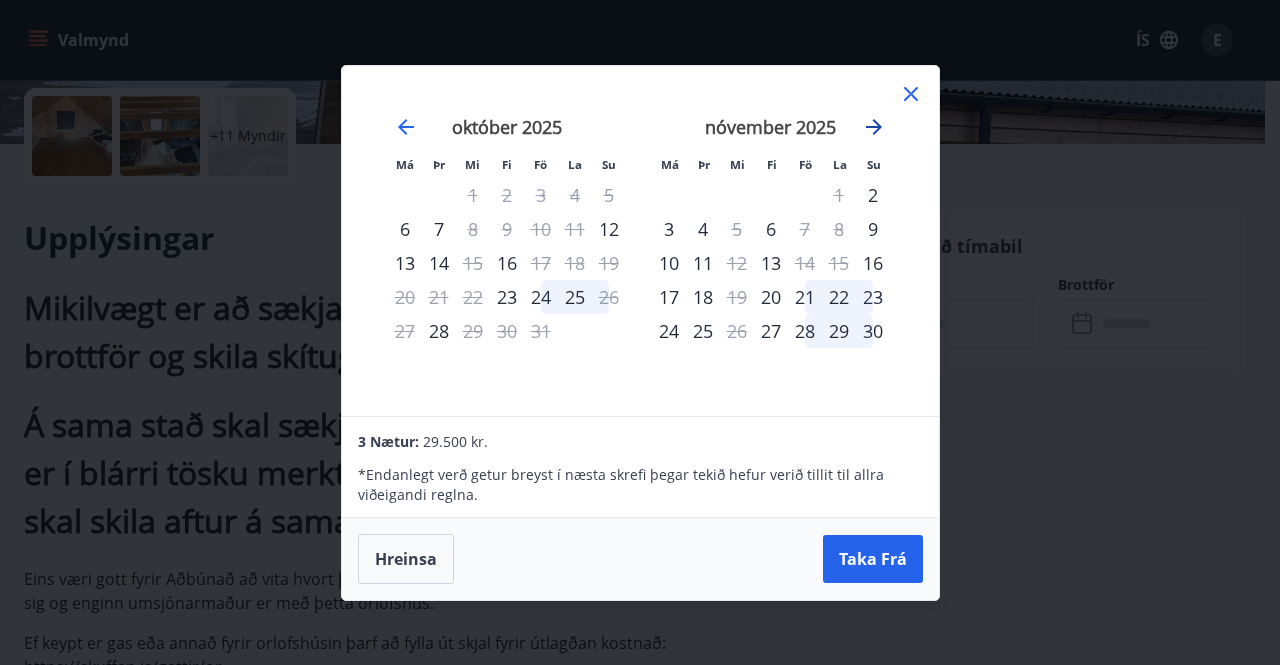 click 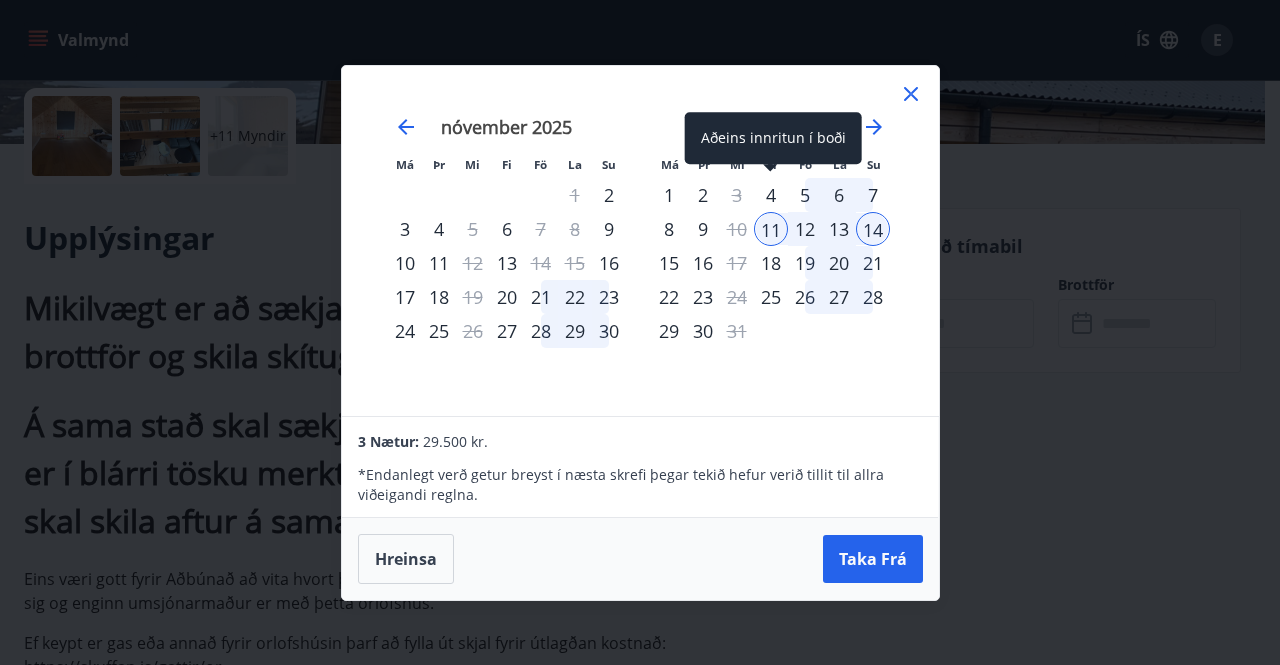 click on "4" at bounding box center (771, 195) 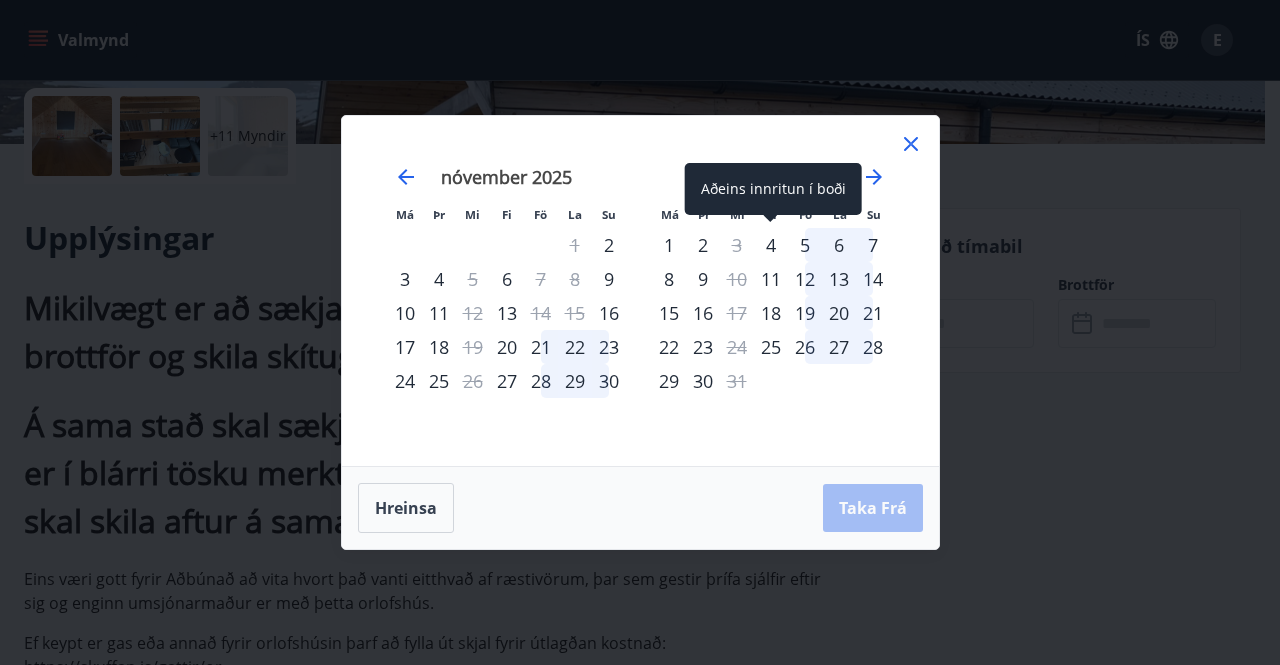 click on "4" at bounding box center (771, 245) 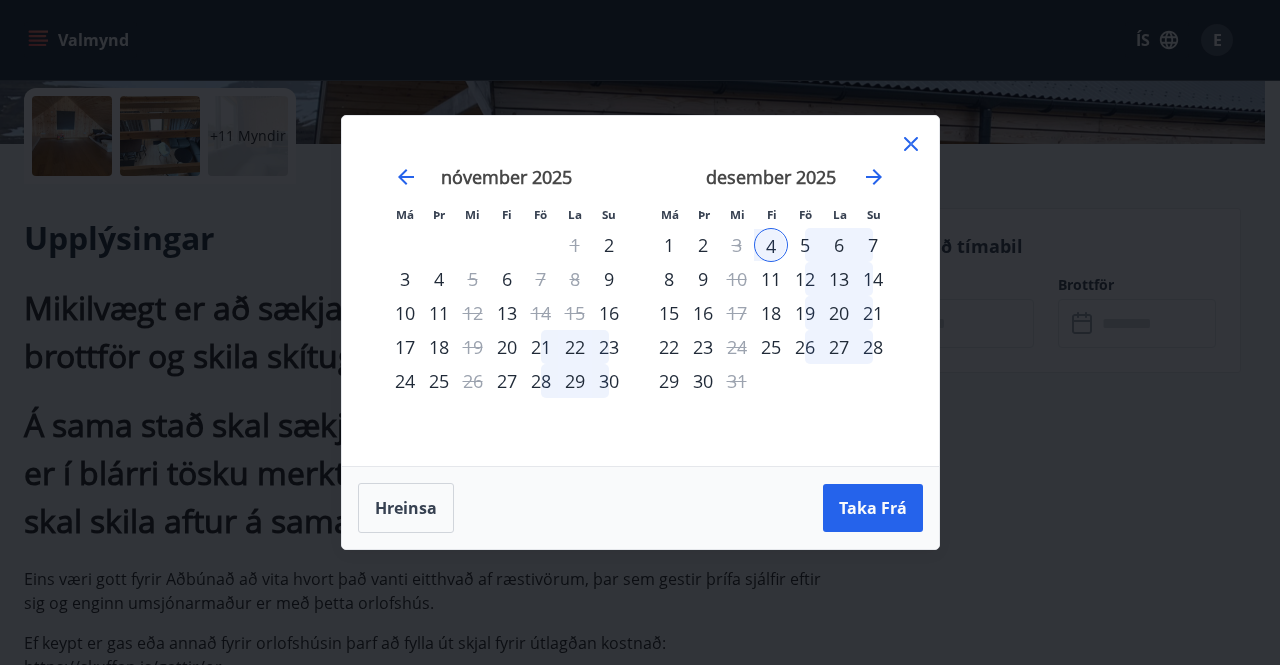 click on "7" at bounding box center [873, 245] 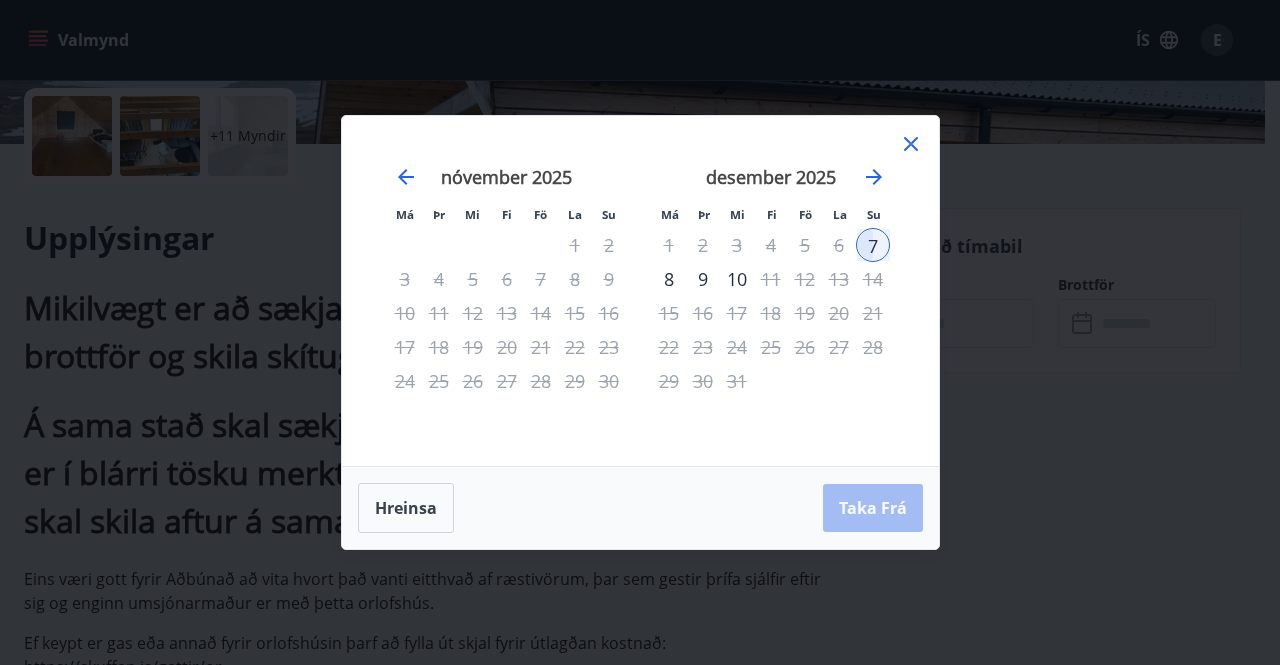 drag, startPoint x: 800, startPoint y: 235, endPoint x: 733, endPoint y: 281, distance: 81.27115 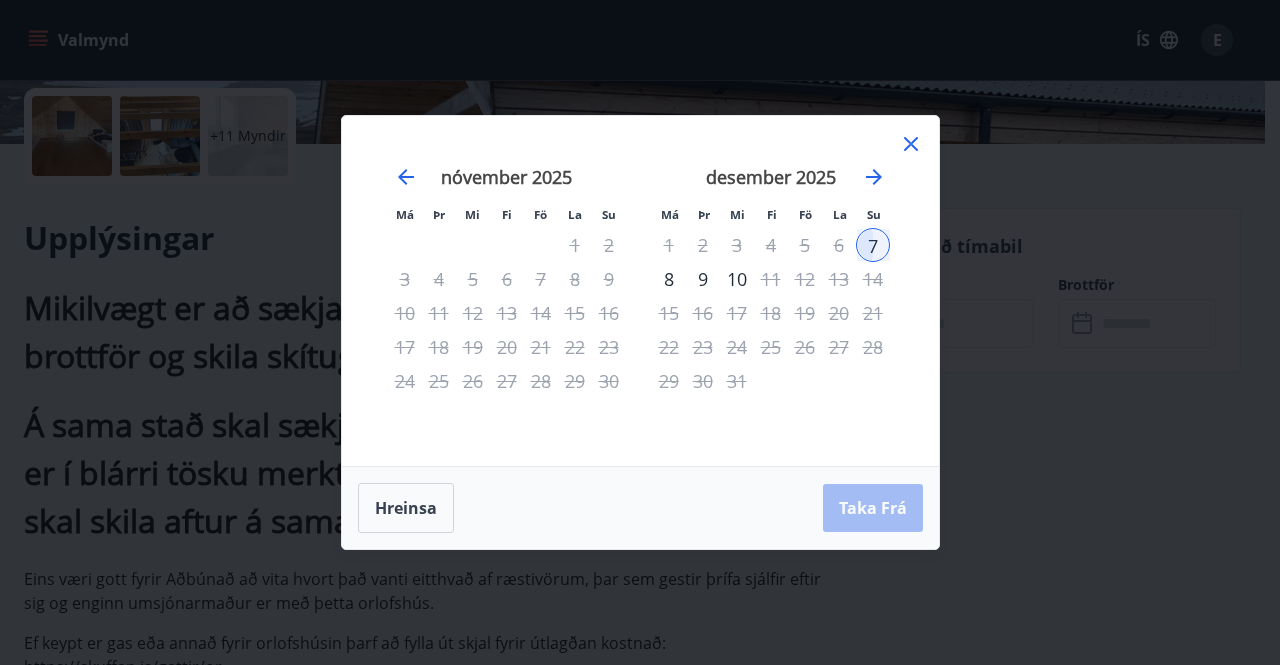click on "7" at bounding box center (873, 245) 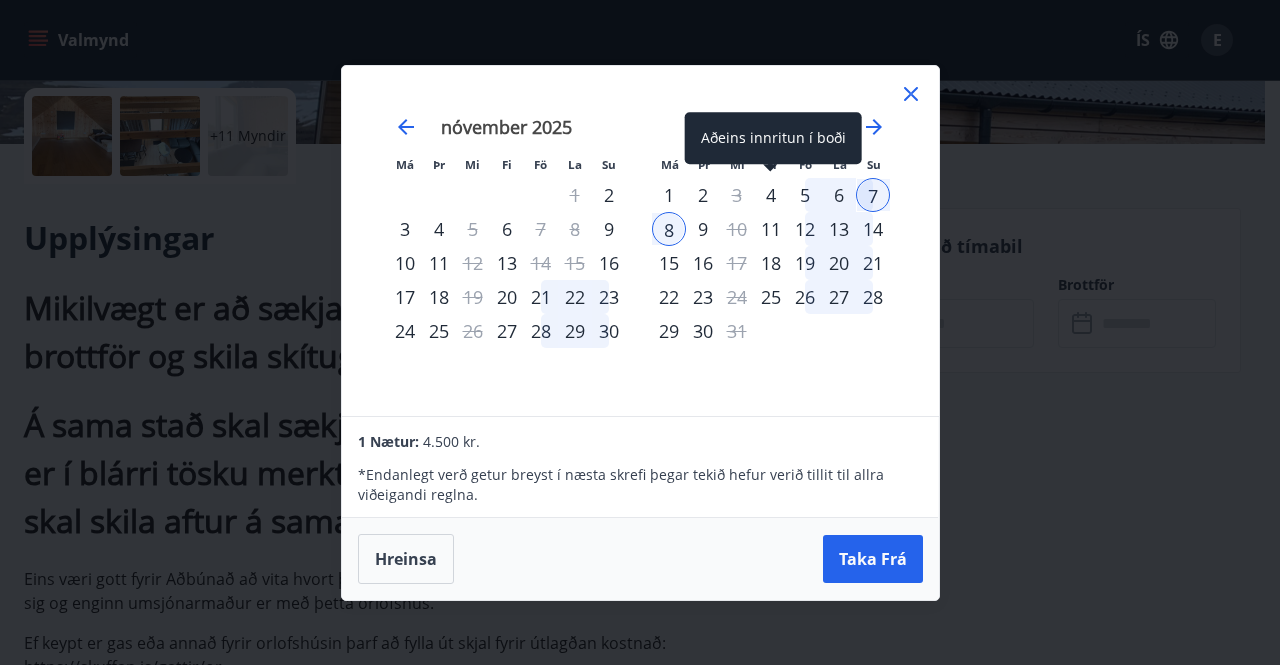 click on "4" at bounding box center [771, 195] 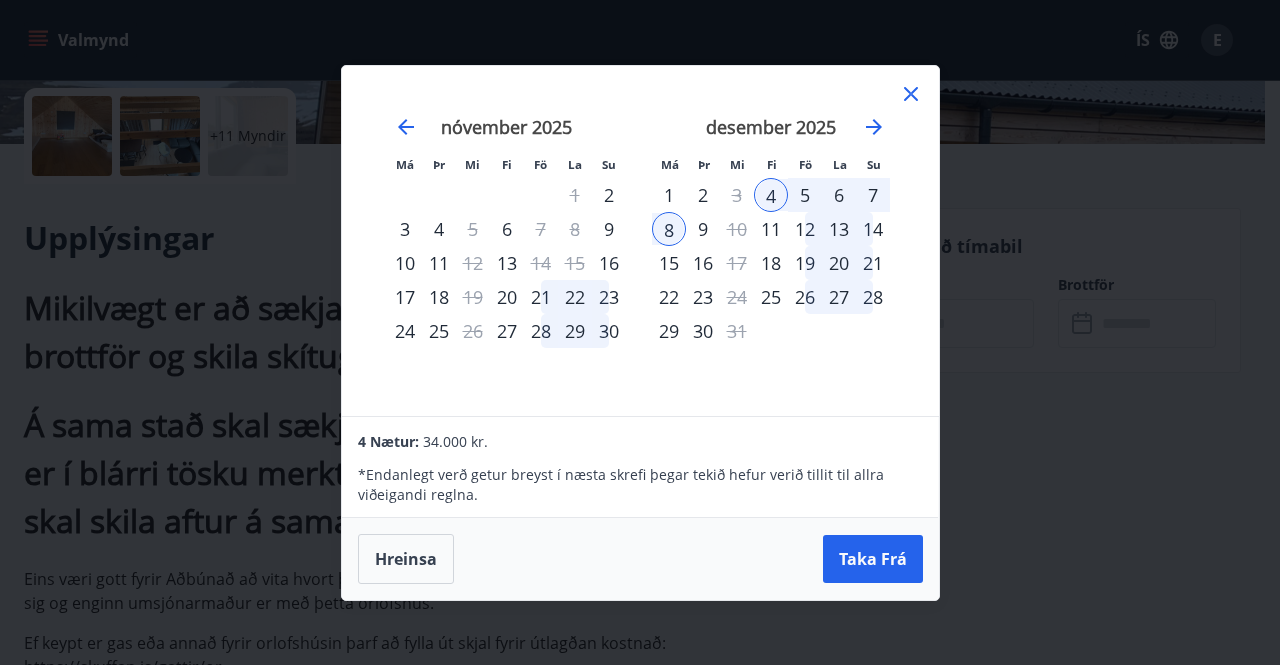 click on "7" at bounding box center [873, 195] 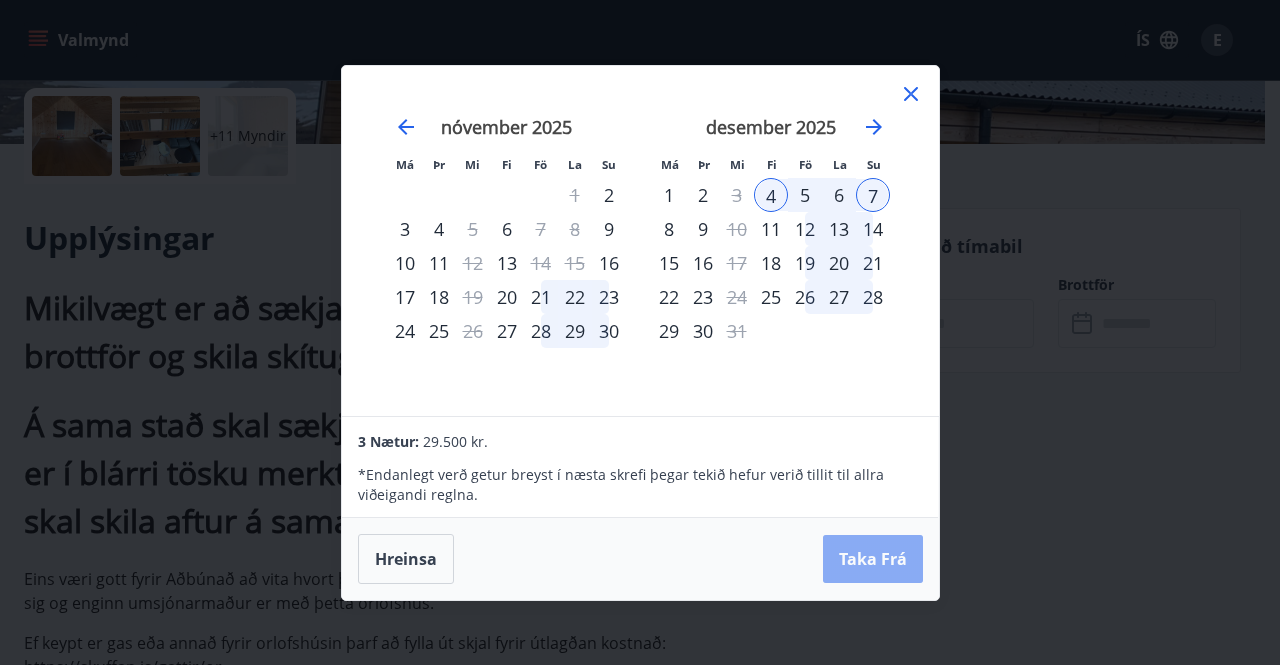 click on "Taka Frá" at bounding box center (873, 559) 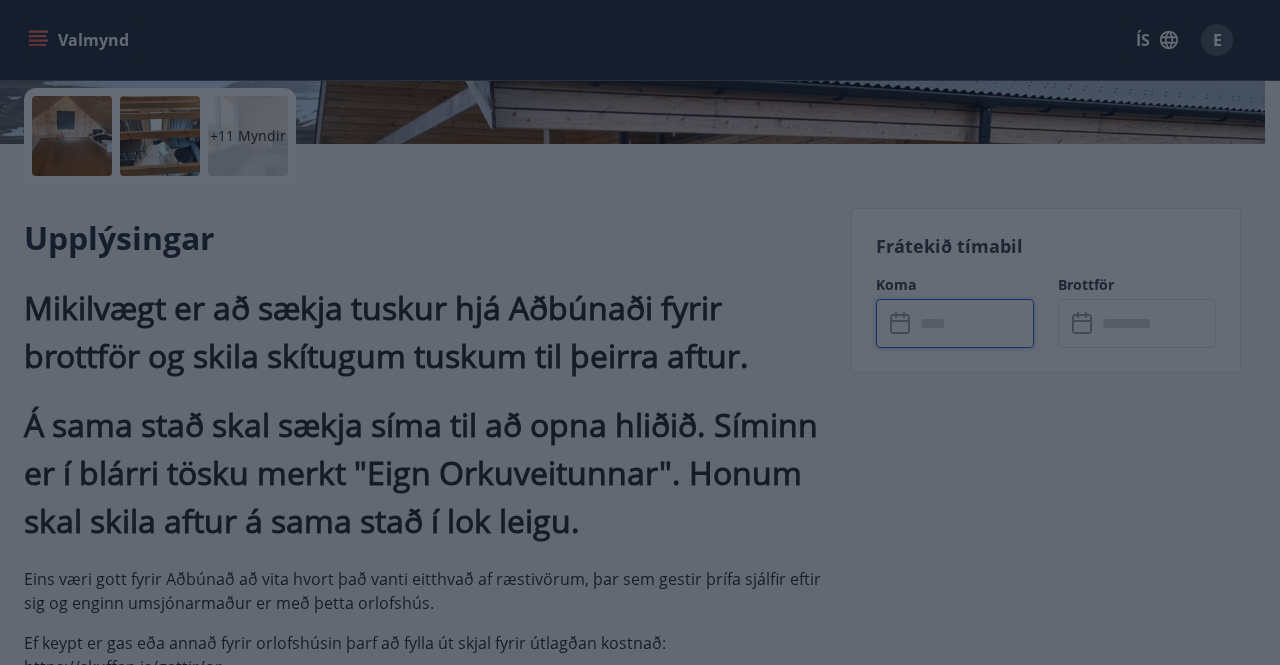 type on "******" 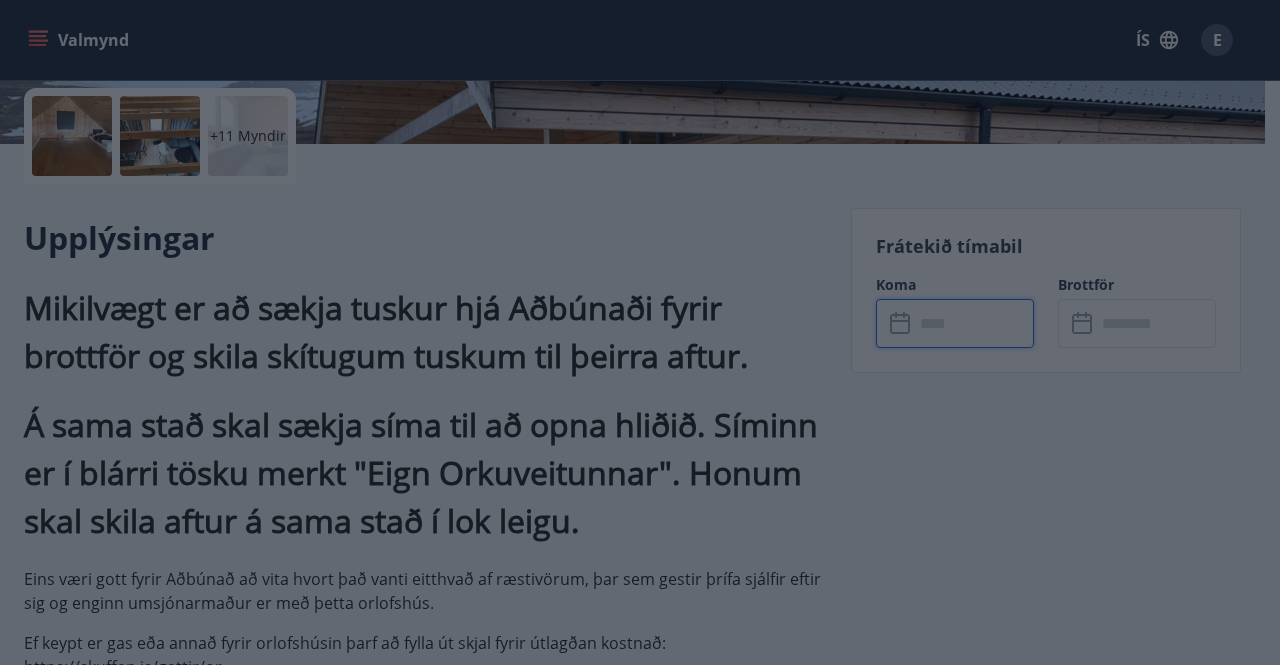 type on "******" 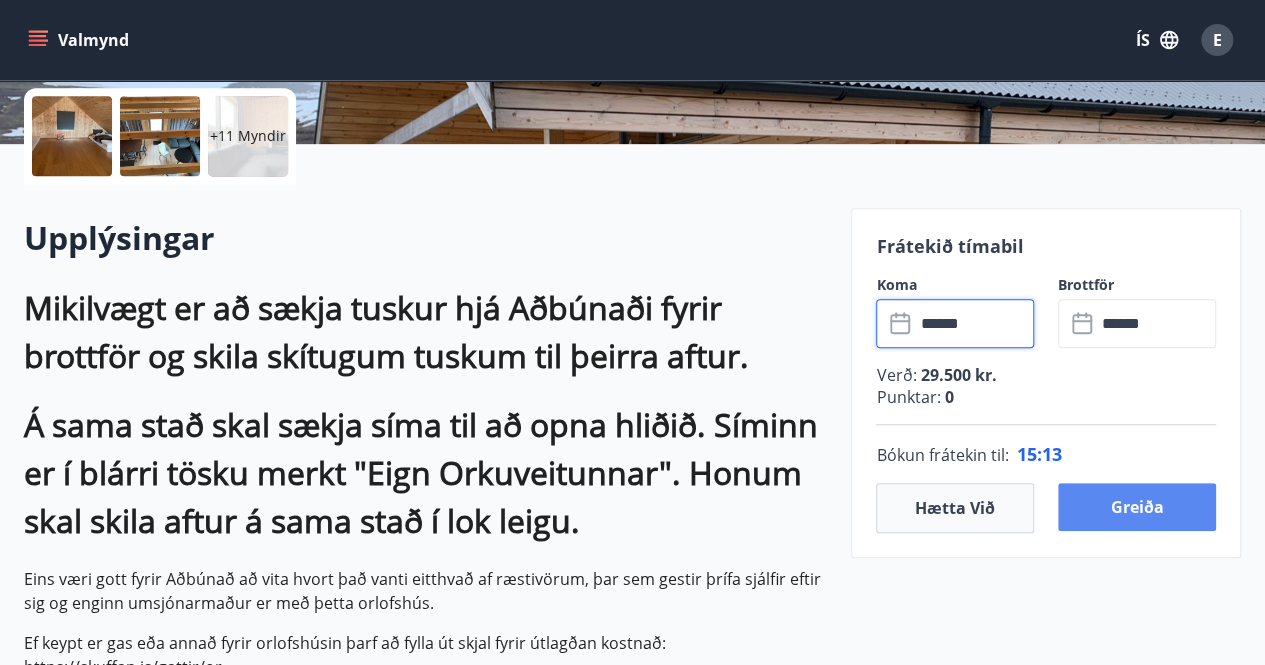 click on "Greiða" at bounding box center [1137, 507] 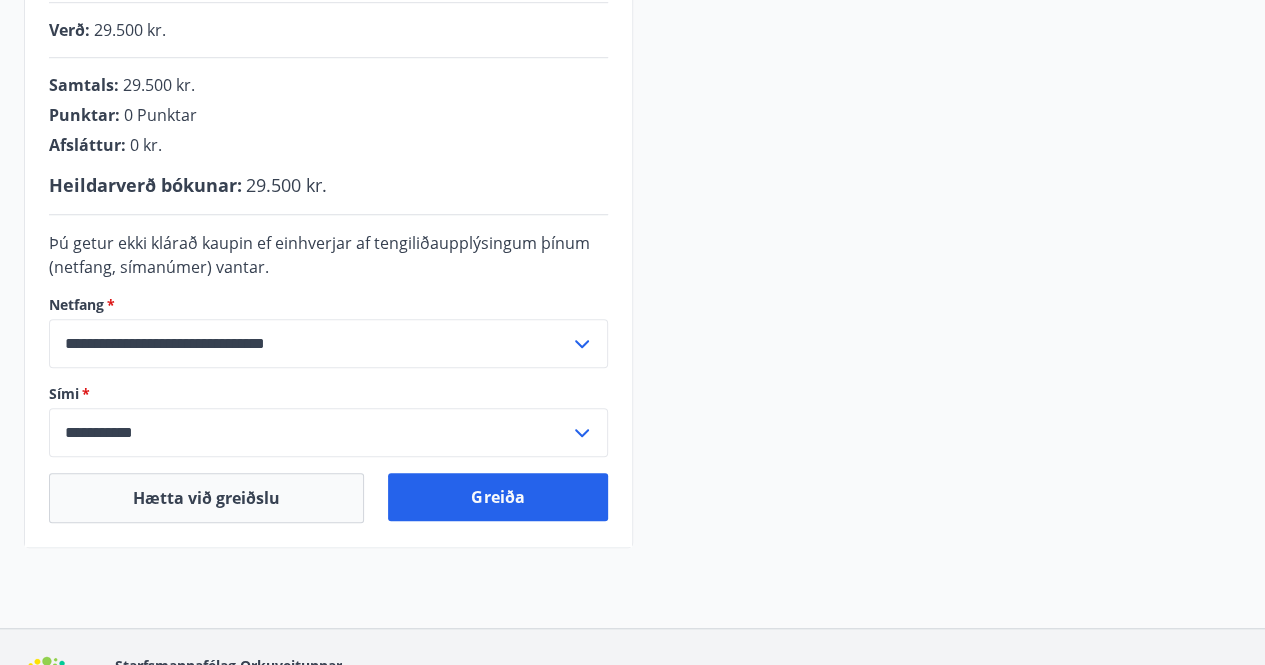 scroll, scrollTop: 503, scrollLeft: 0, axis: vertical 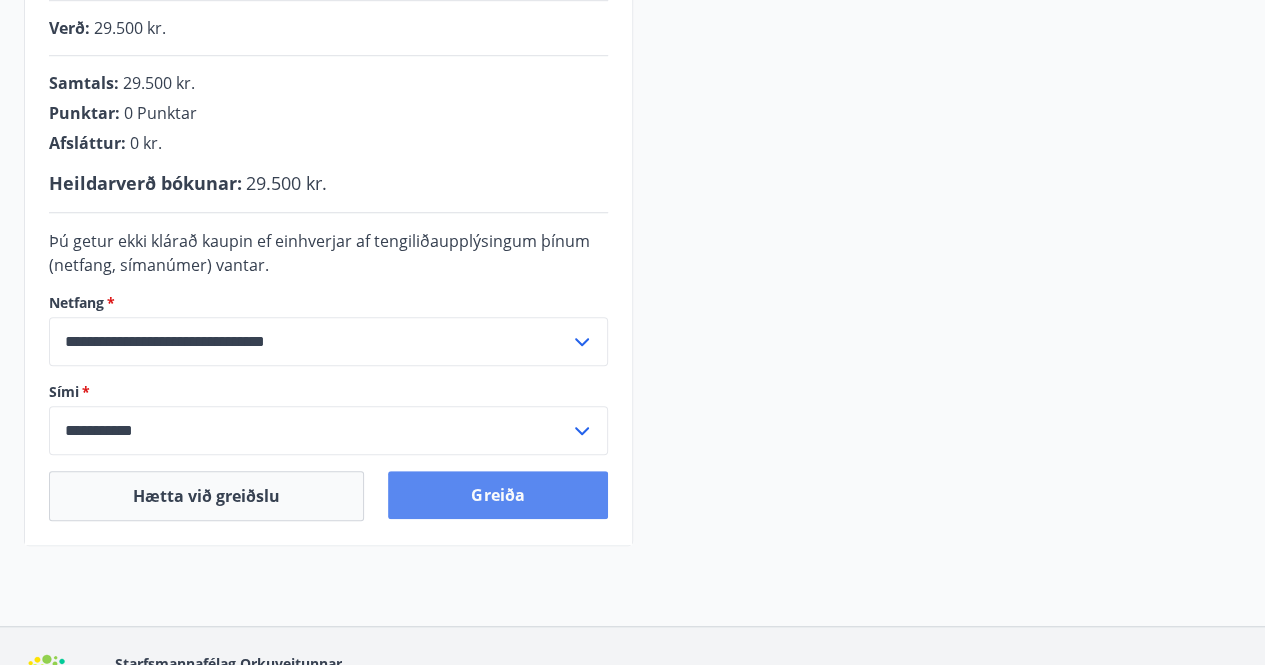 click on "Greiða" at bounding box center [497, 495] 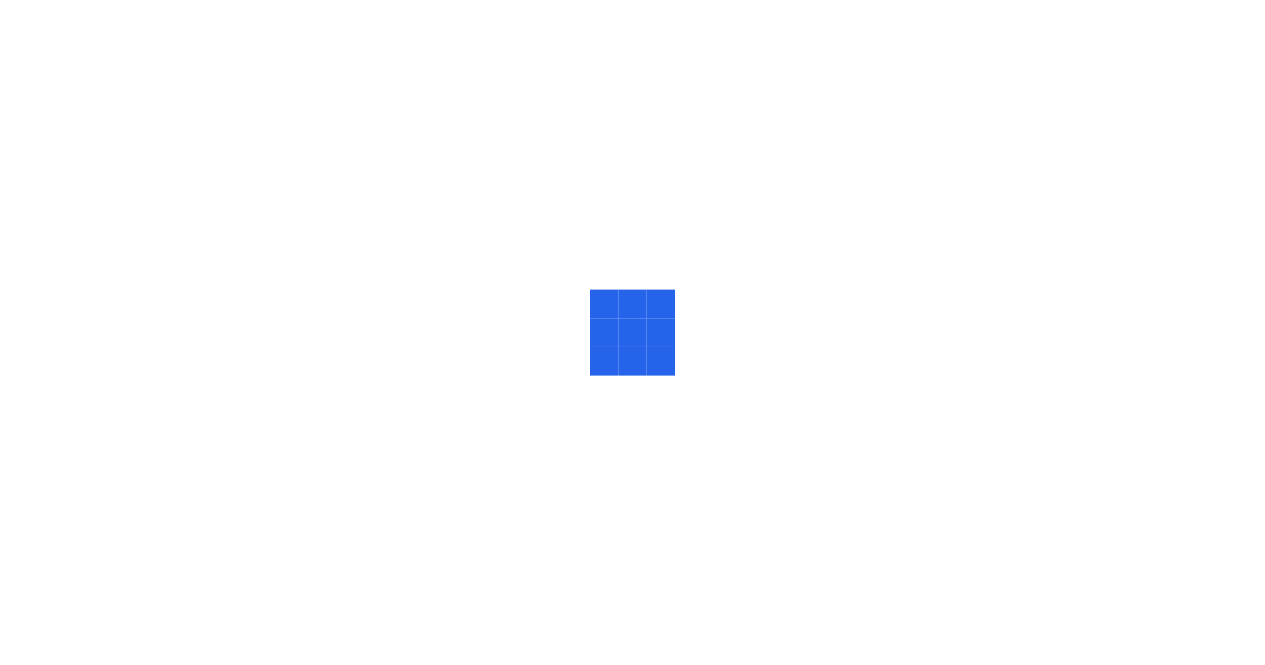 scroll, scrollTop: 0, scrollLeft: 0, axis: both 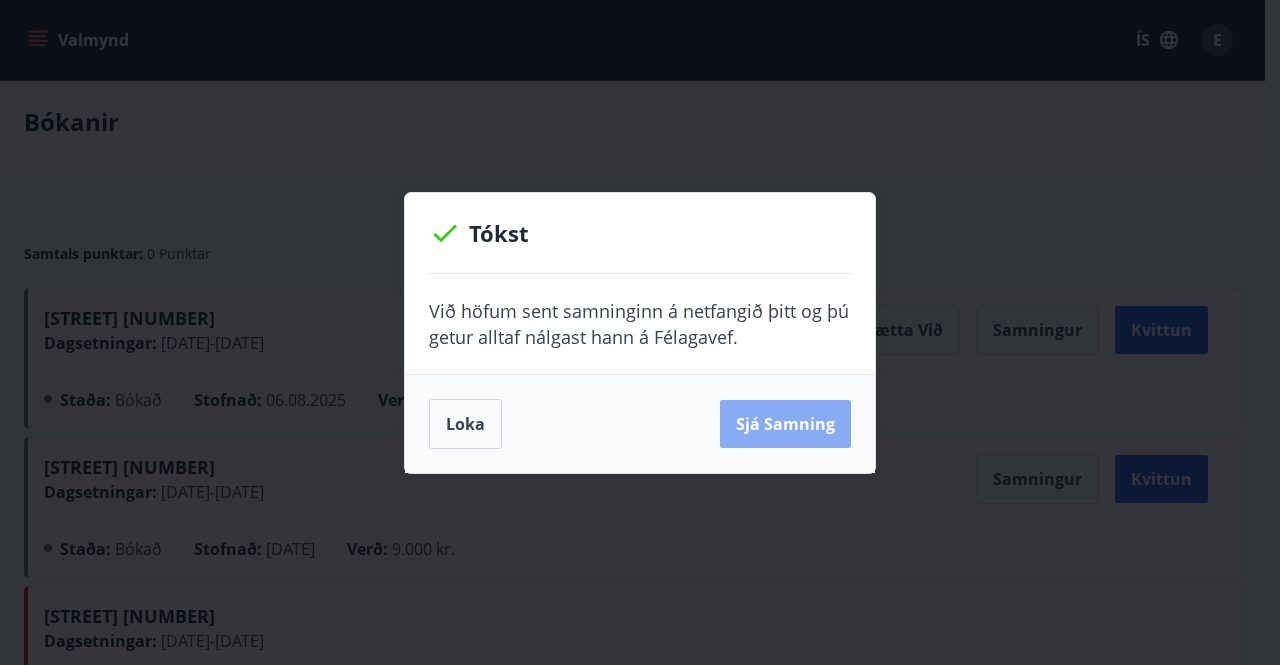 click on "Sjá samning" at bounding box center (785, 424) 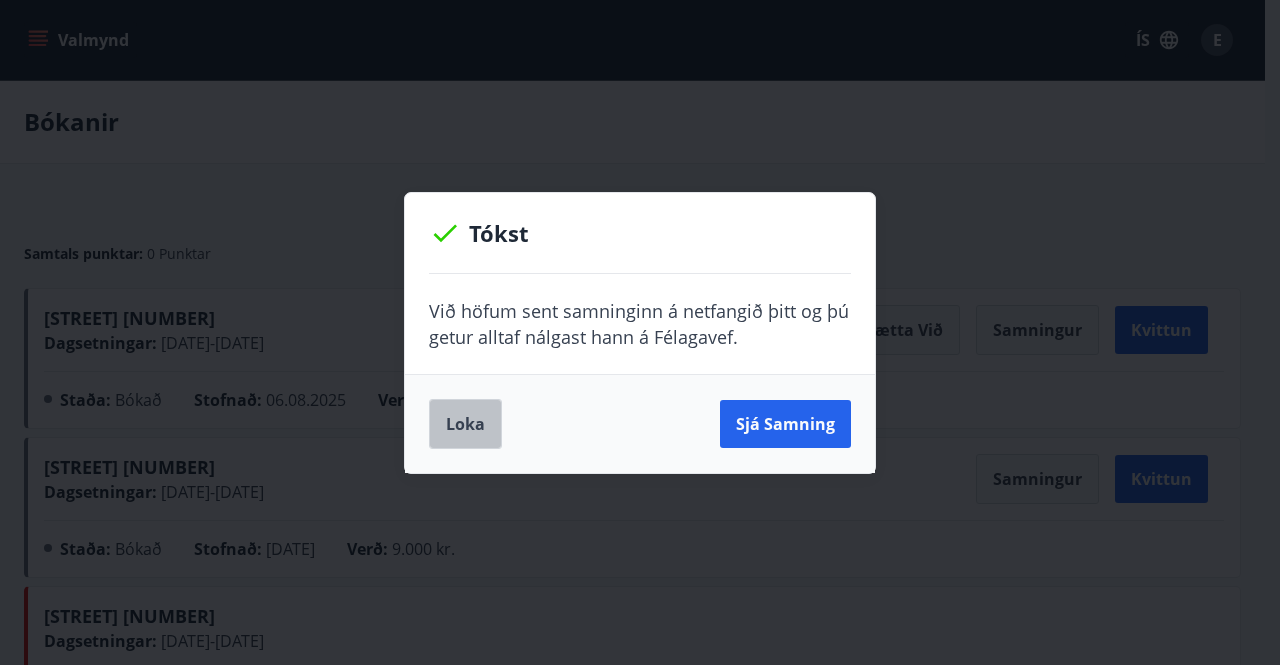 click on "Loka" at bounding box center (465, 424) 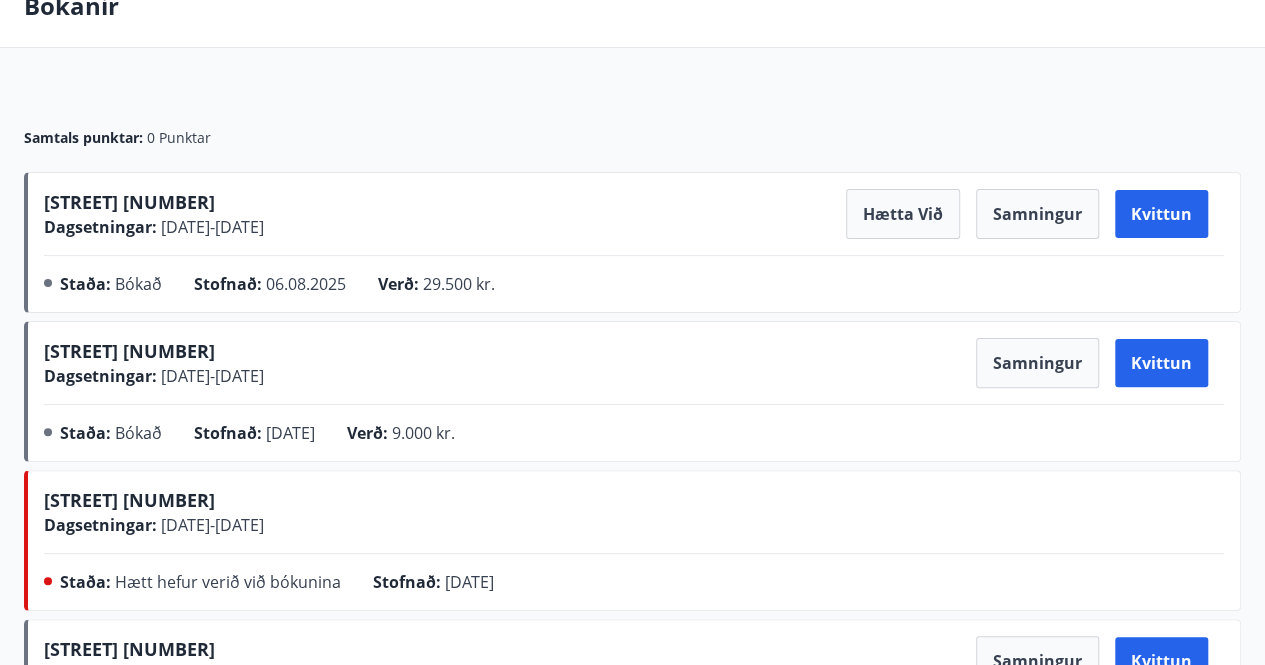 scroll, scrollTop: 0, scrollLeft: 0, axis: both 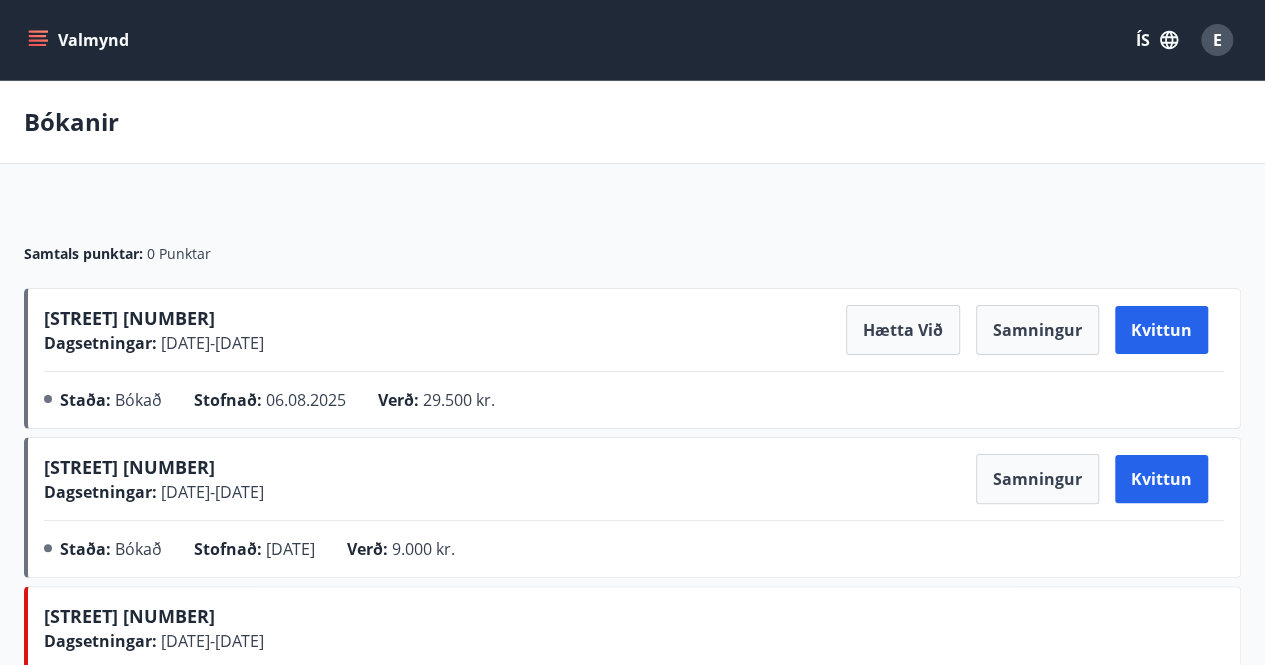 click on "Valmynd" at bounding box center [80, 40] 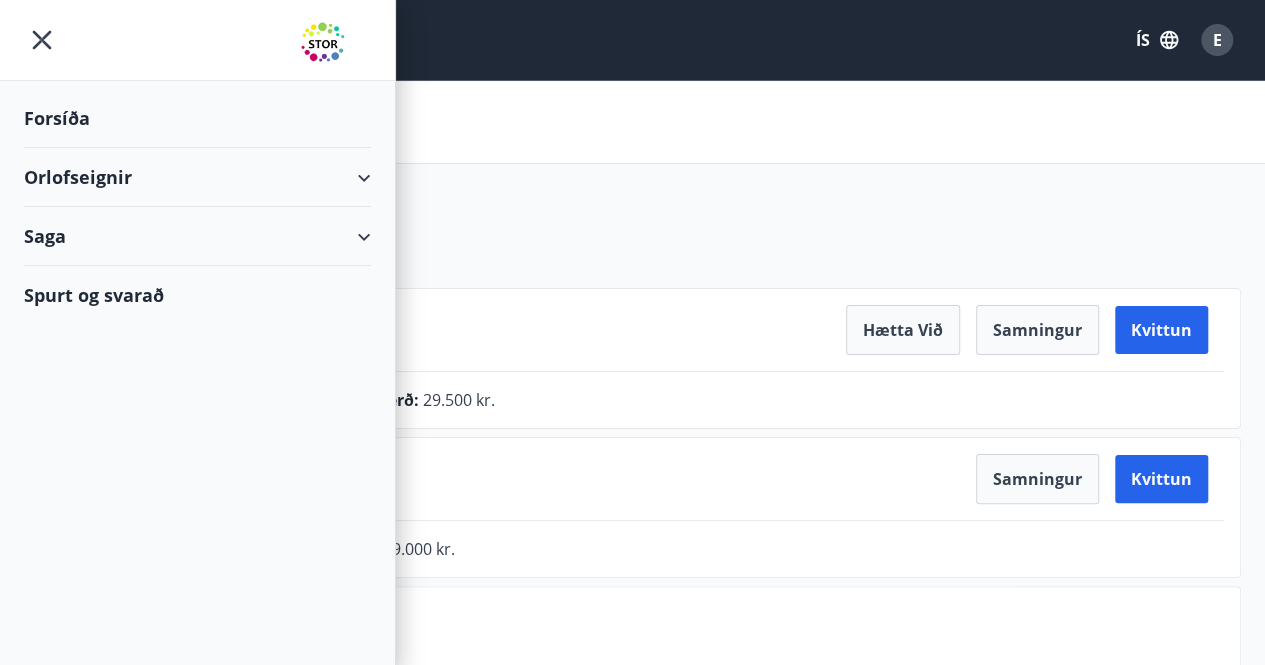 click on "Orlofseignir" at bounding box center [197, 177] 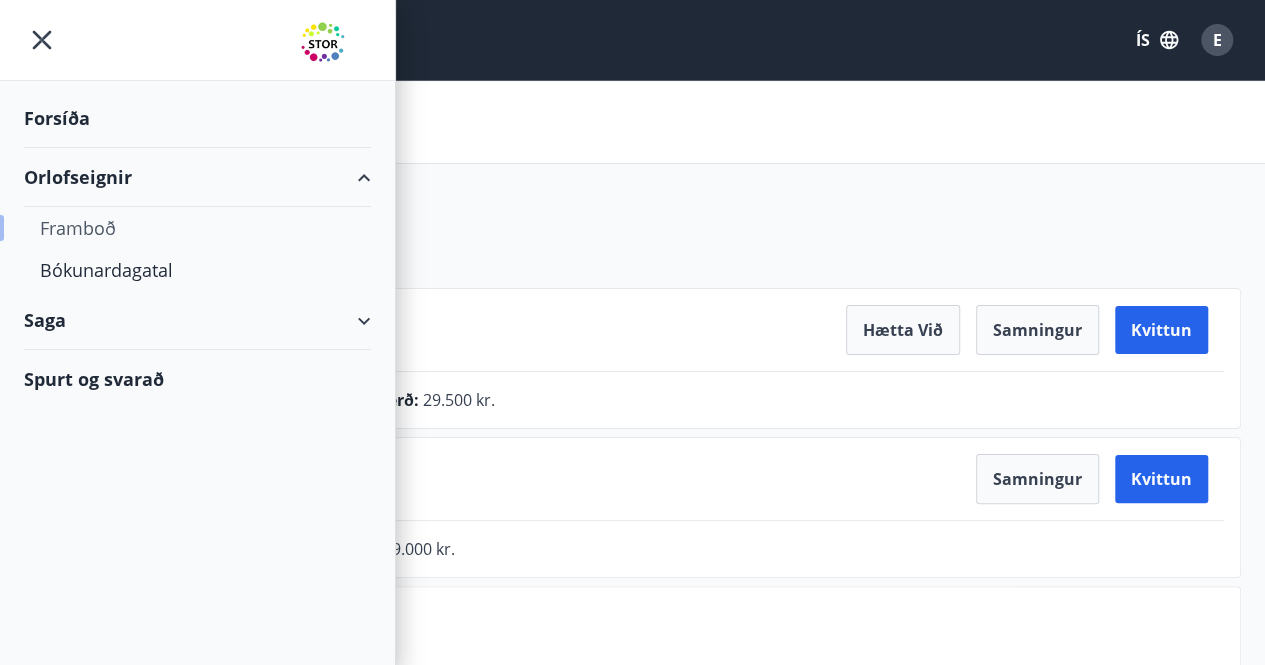 click on "Framboð" at bounding box center (197, 228) 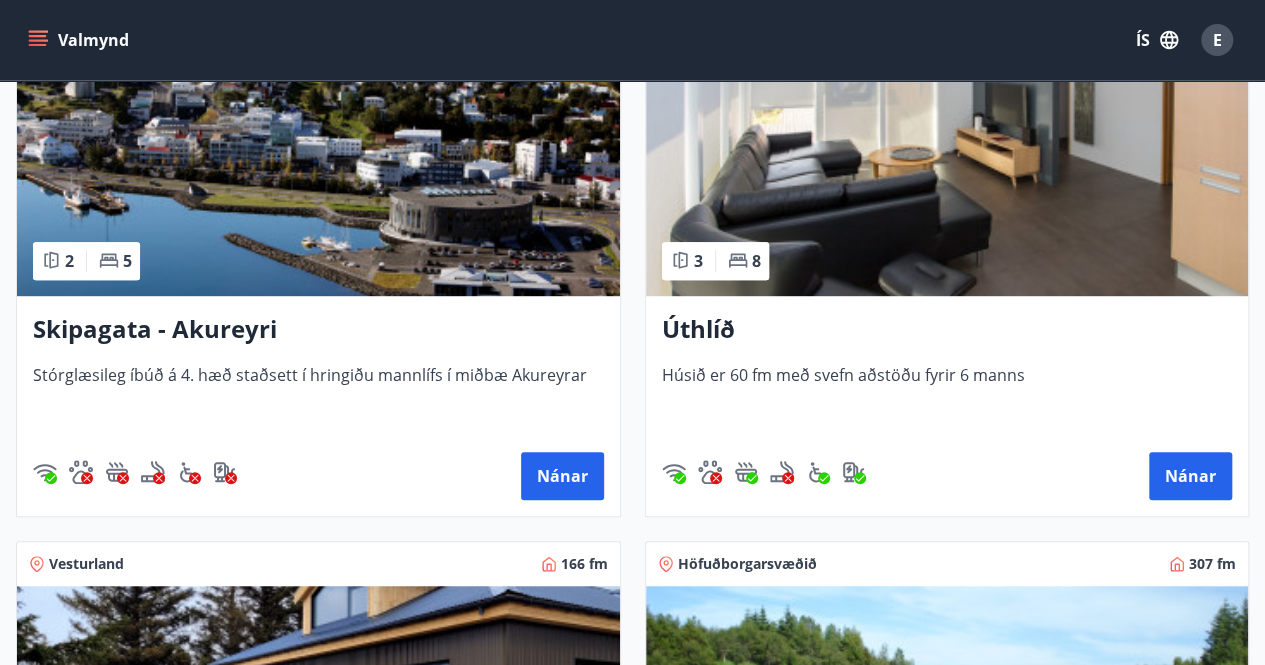 scroll, scrollTop: 445, scrollLeft: 0, axis: vertical 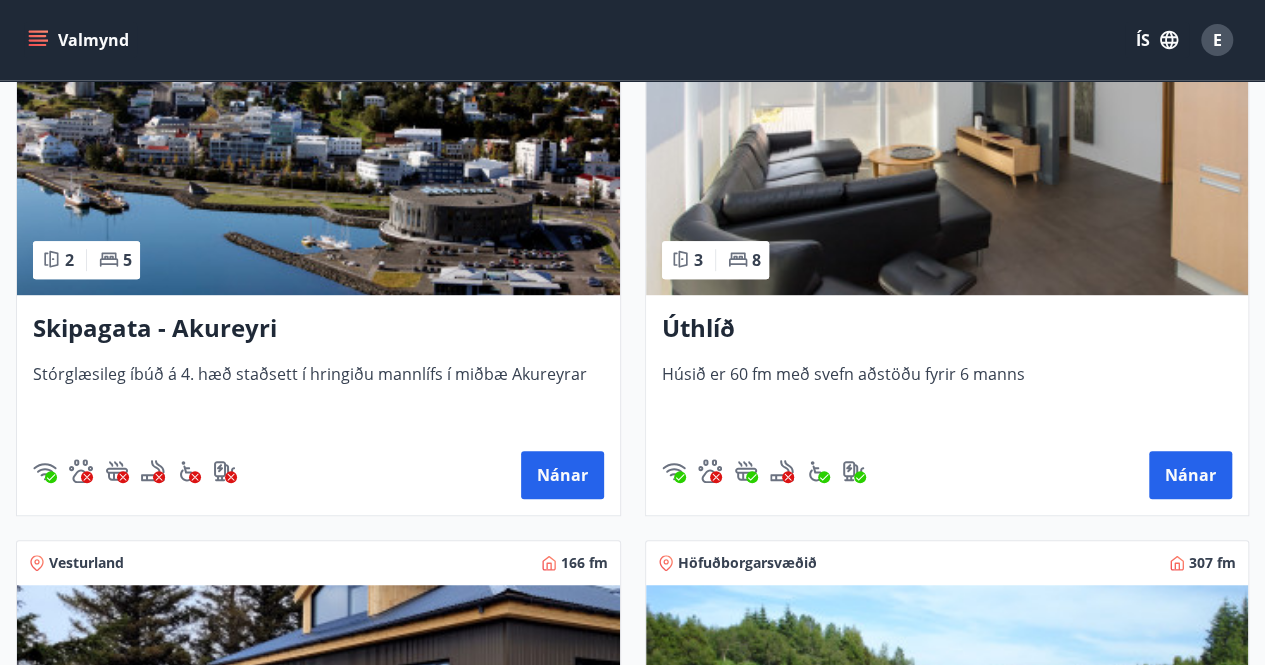 click at bounding box center [318, 169] 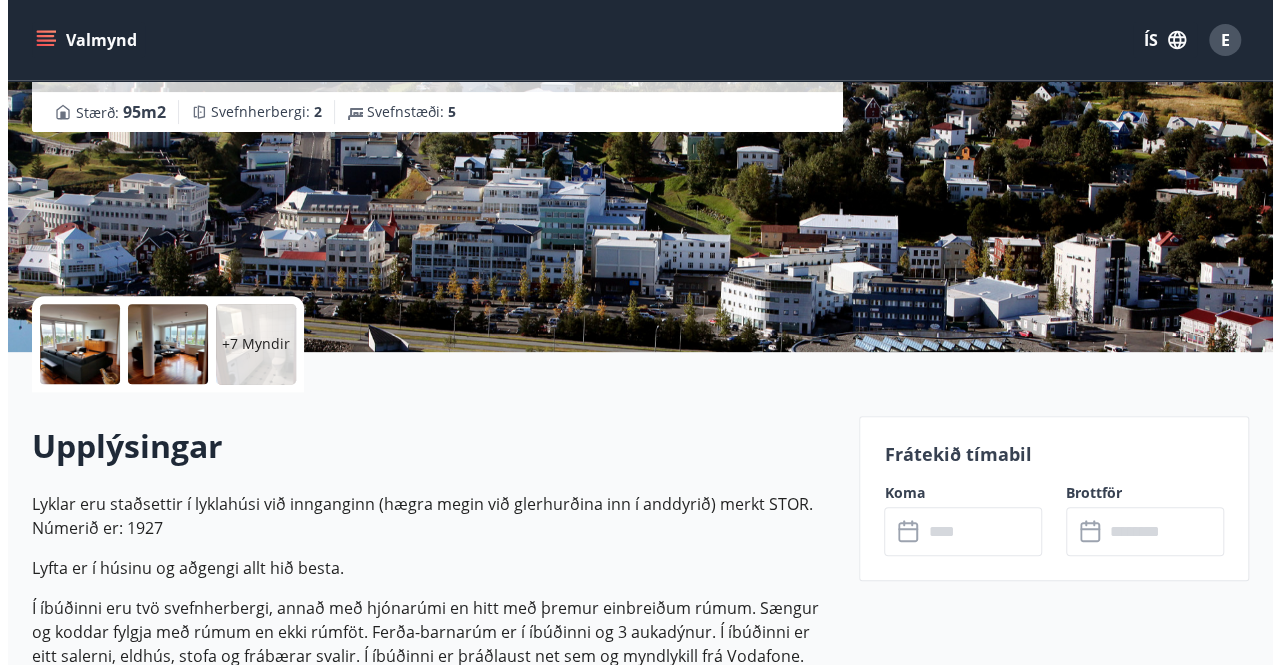 scroll, scrollTop: 420, scrollLeft: 0, axis: vertical 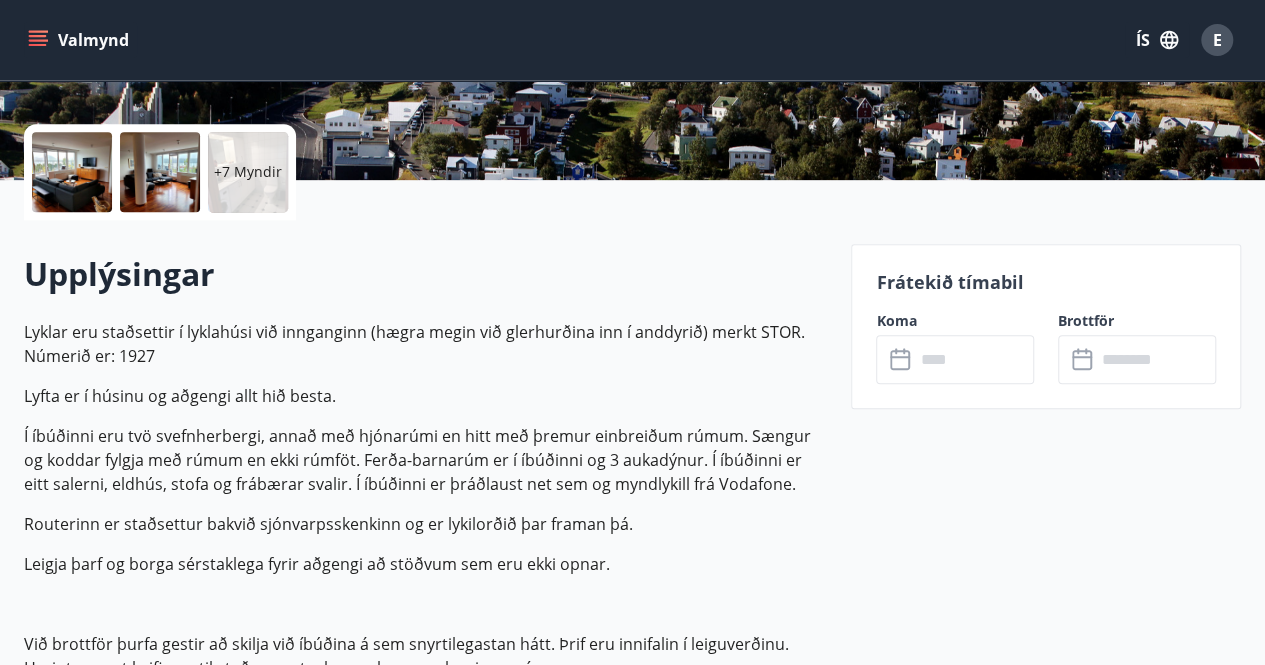 click at bounding box center [72, 172] 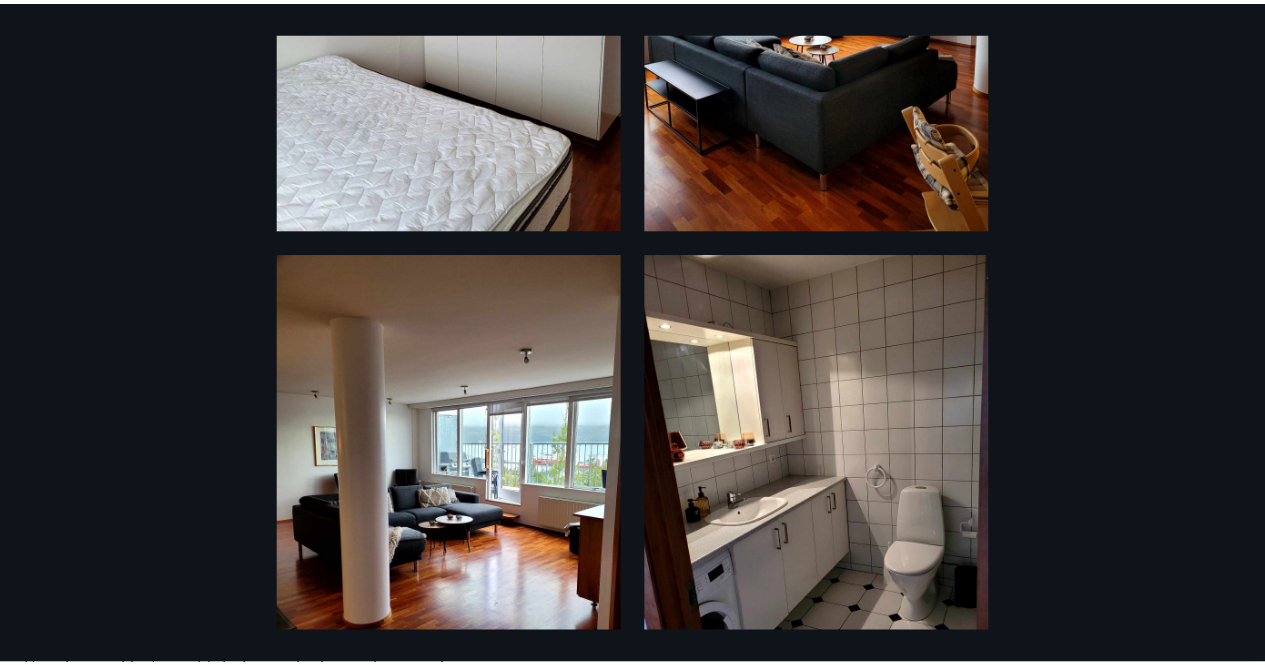 scroll, scrollTop: 0, scrollLeft: 0, axis: both 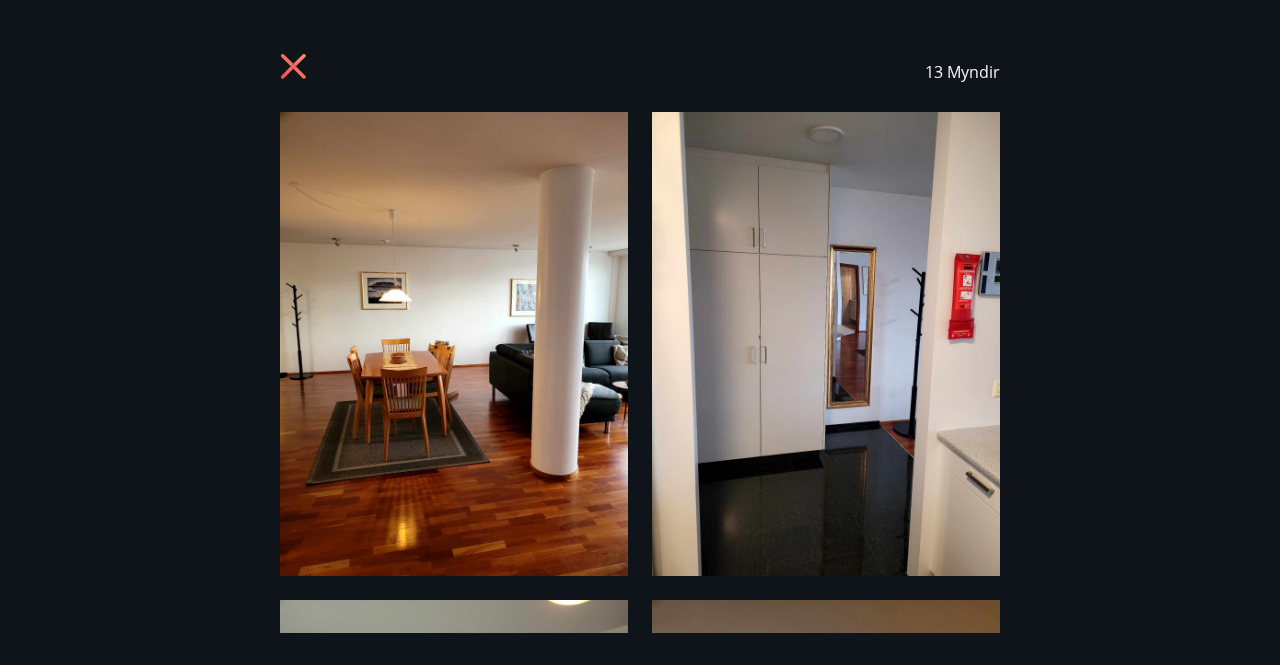 click 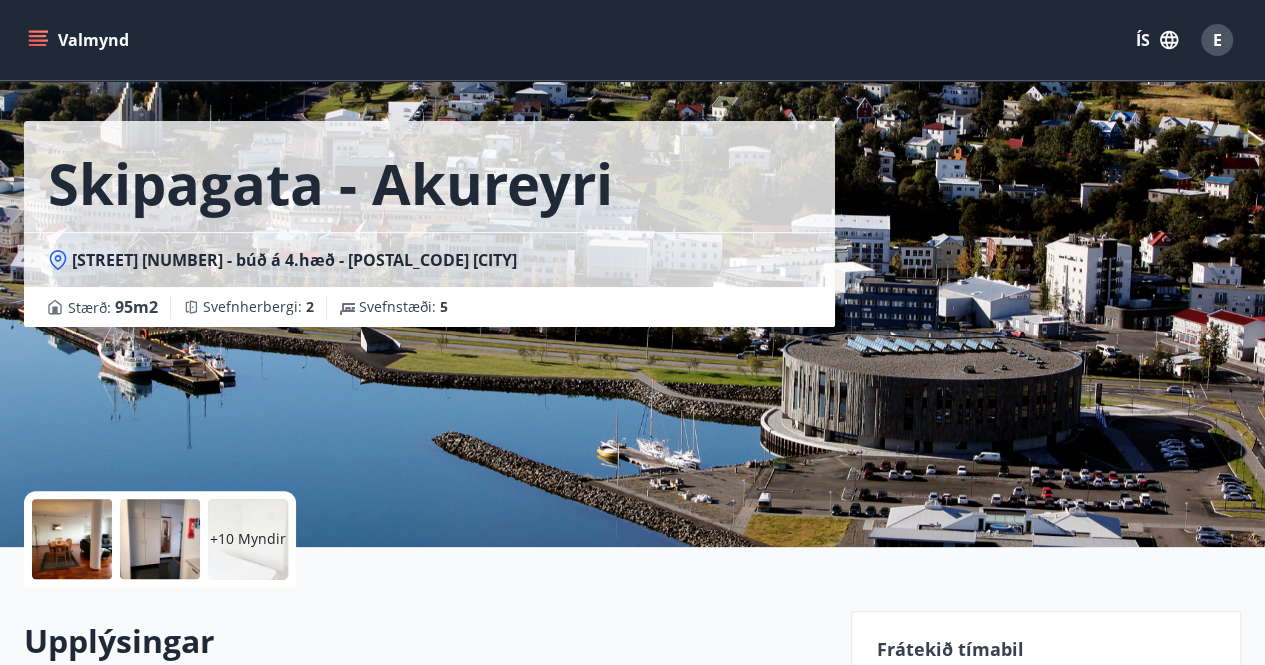 scroll, scrollTop: 52, scrollLeft: 0, axis: vertical 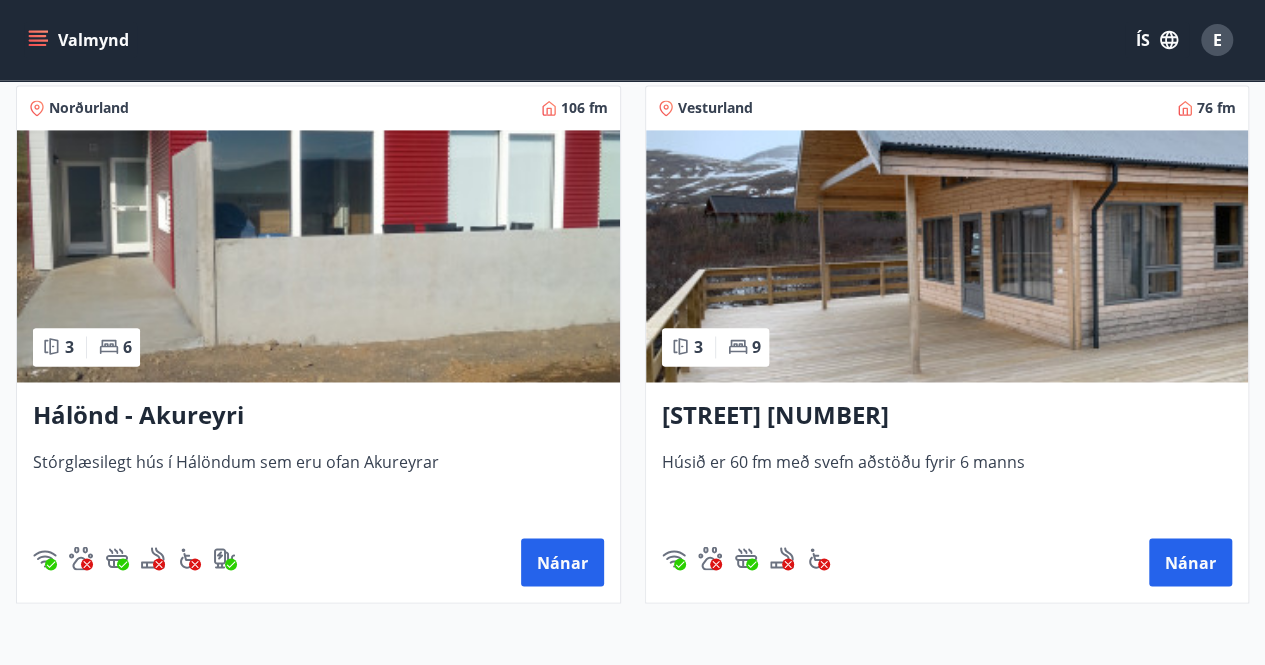 click at bounding box center (318, 256) 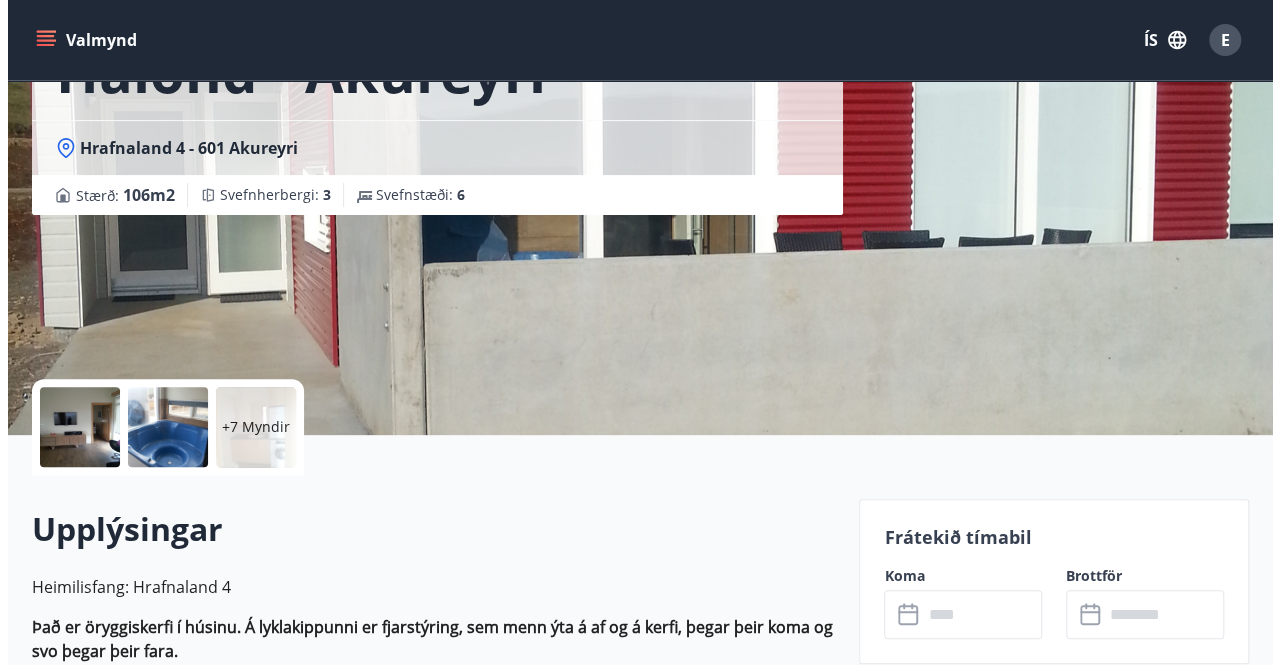 scroll, scrollTop: 166, scrollLeft: 0, axis: vertical 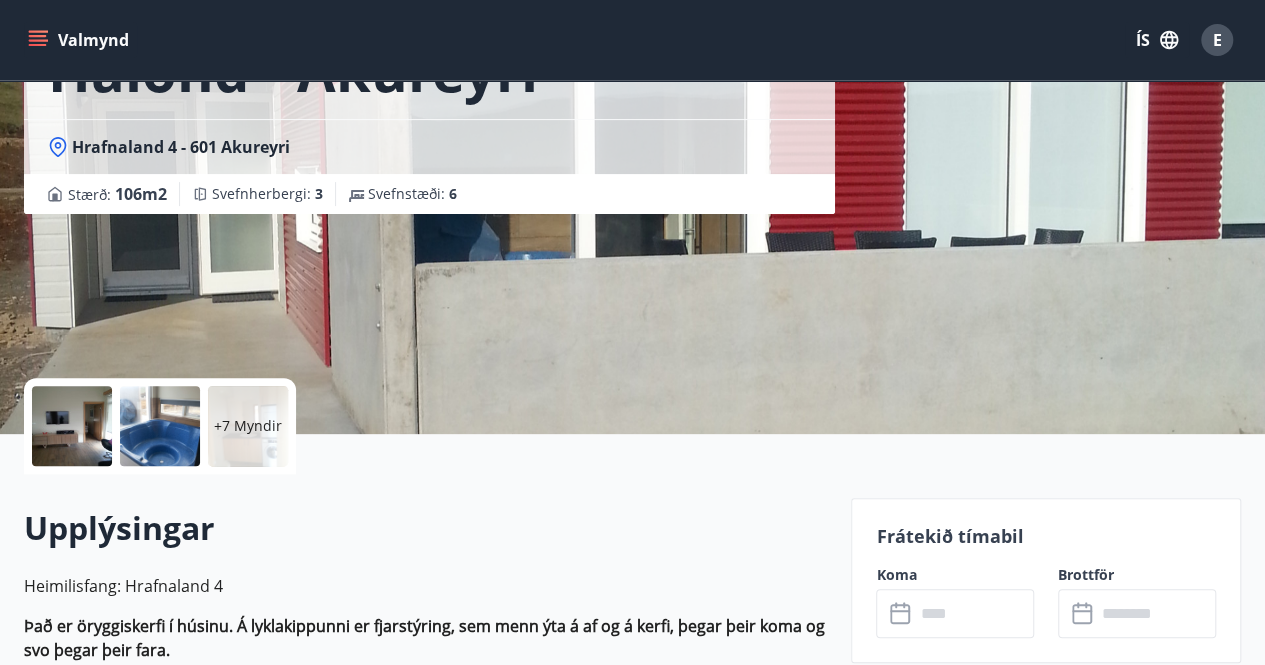 click at bounding box center [72, 426] 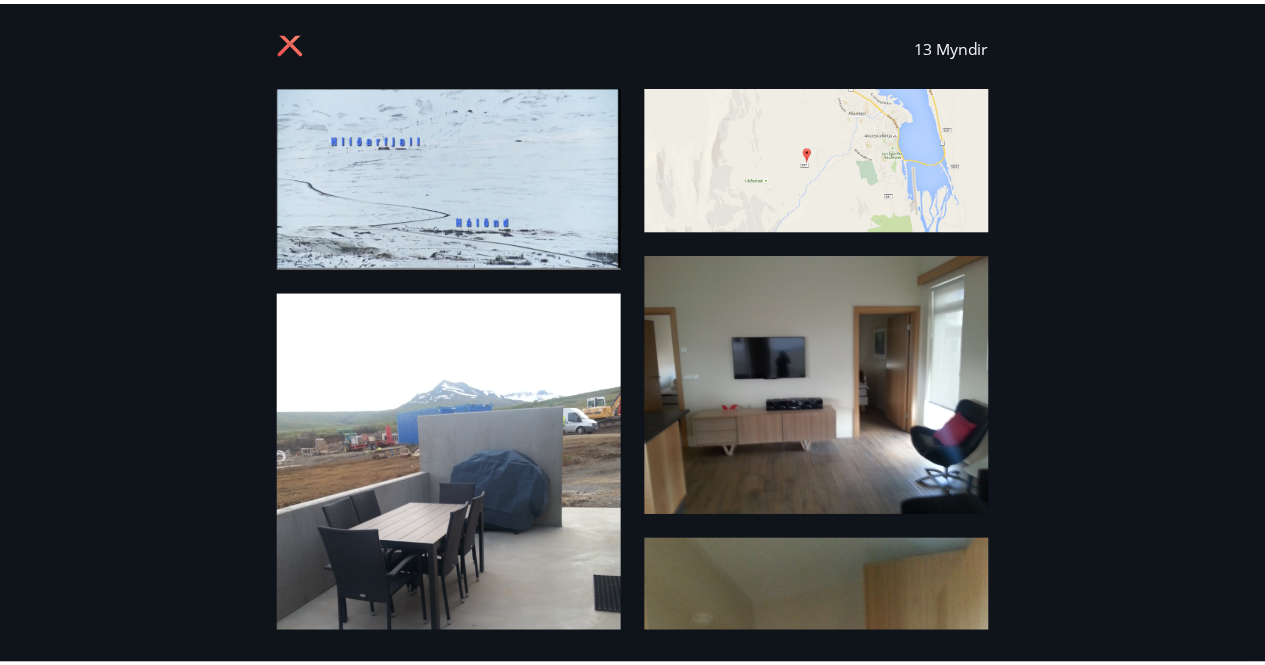 scroll, scrollTop: 0, scrollLeft: 0, axis: both 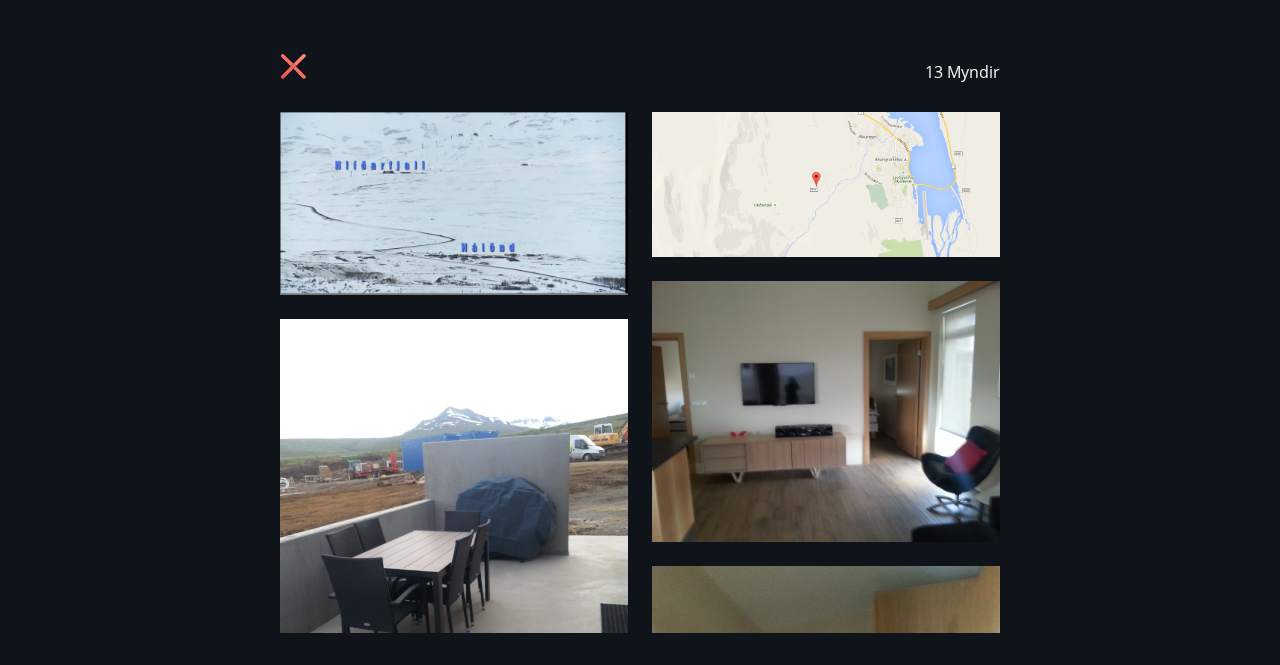 click 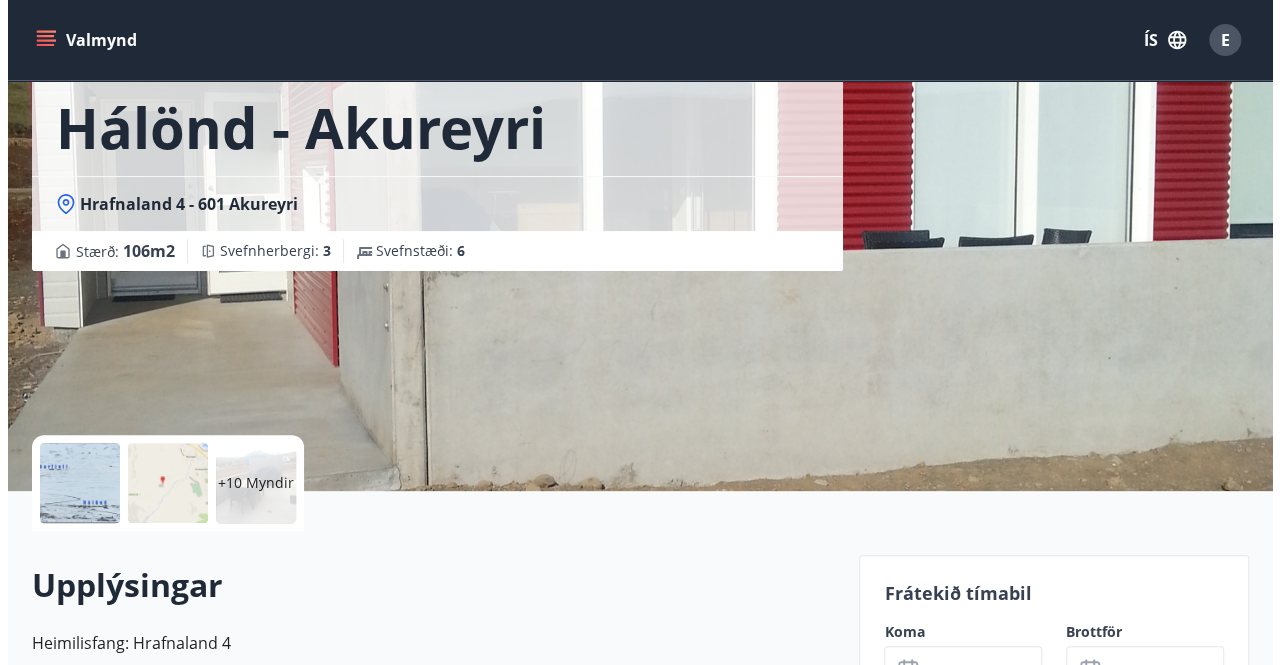 scroll, scrollTop: 103, scrollLeft: 0, axis: vertical 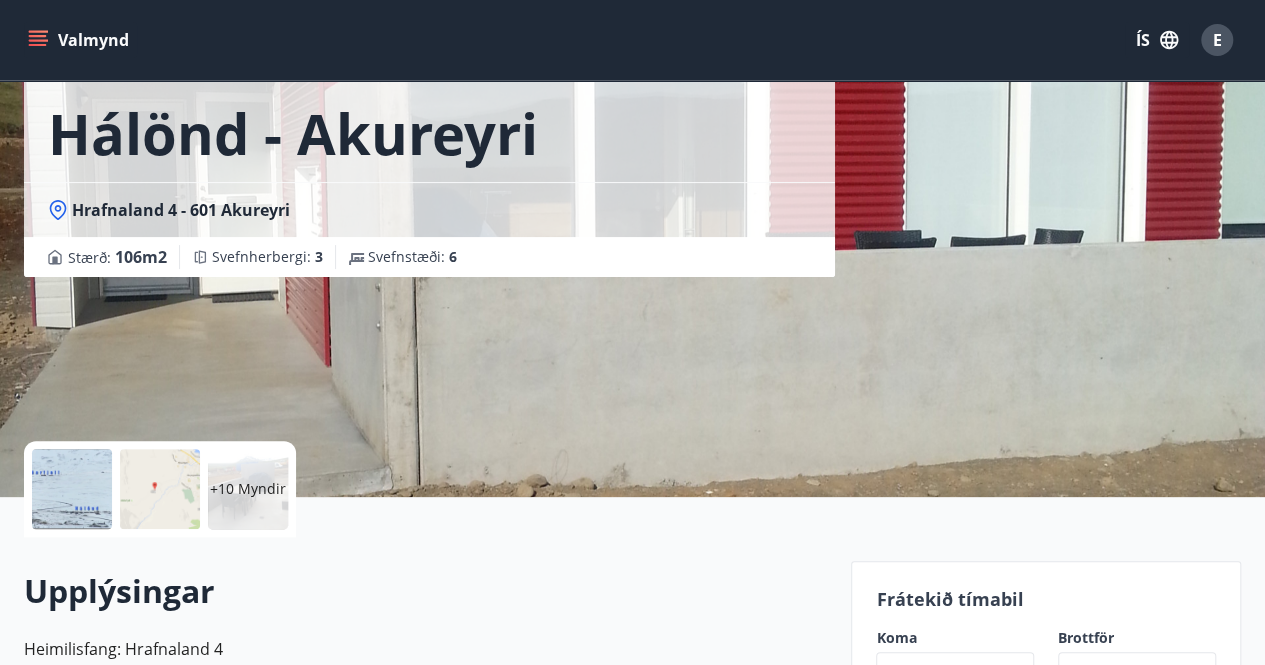 click at bounding box center (72, 489) 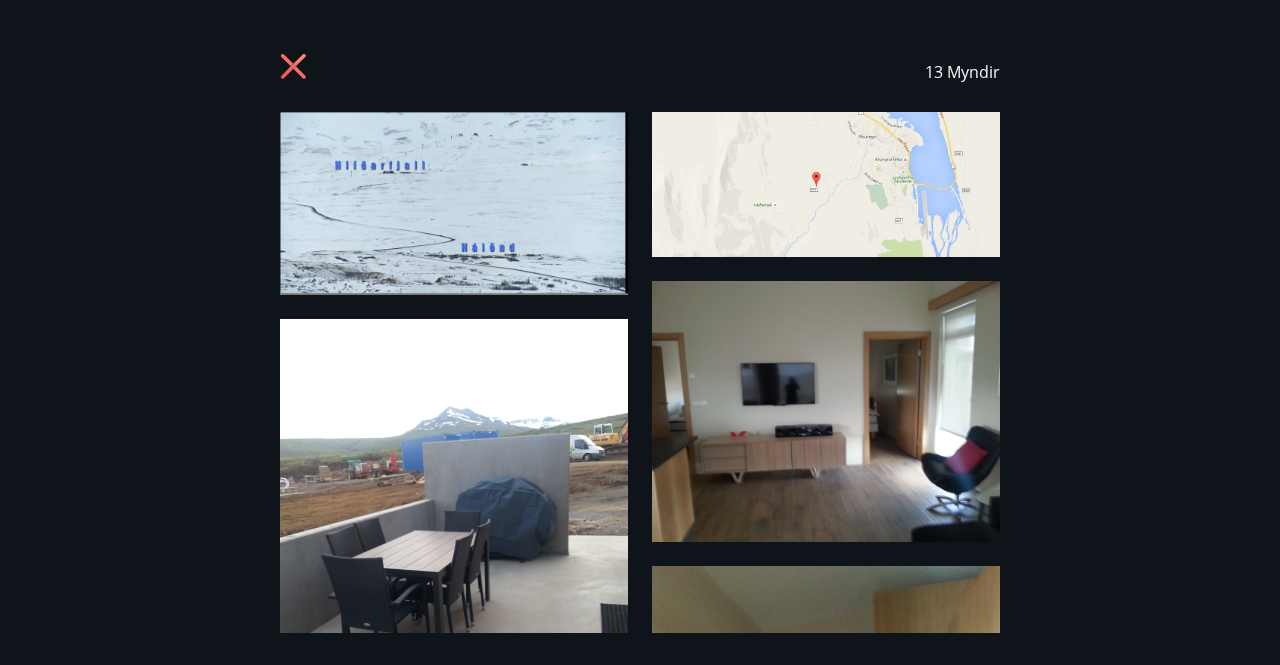 click at bounding box center (826, 184) 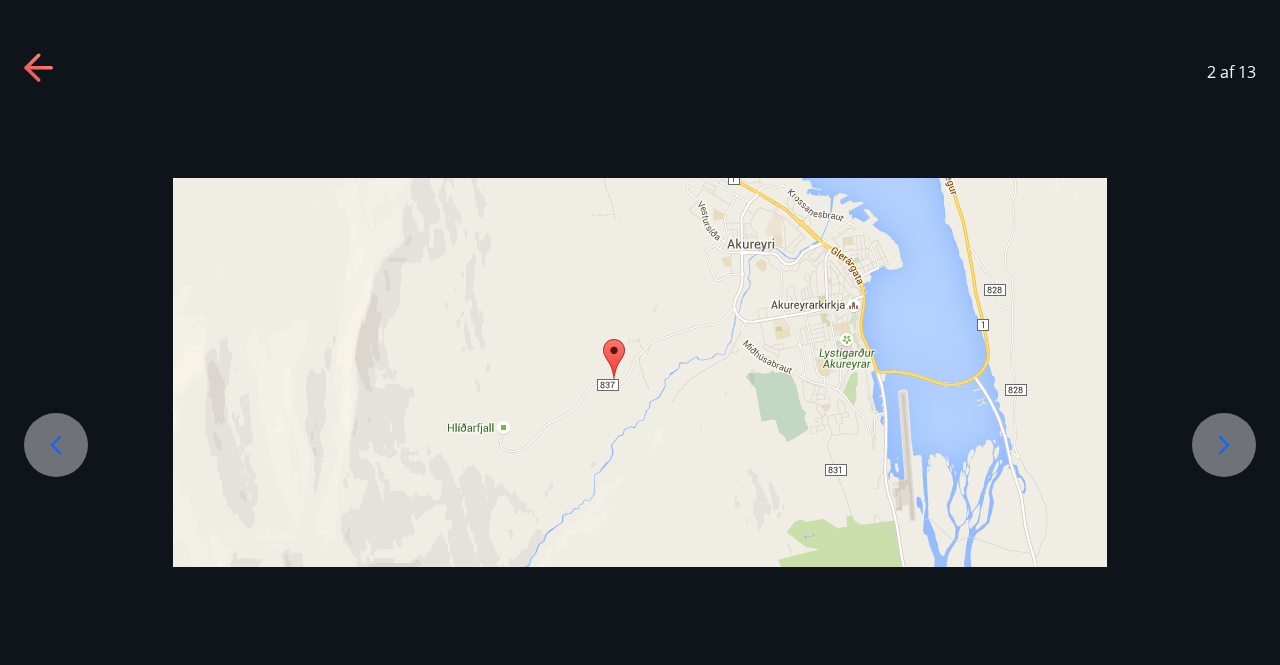 click 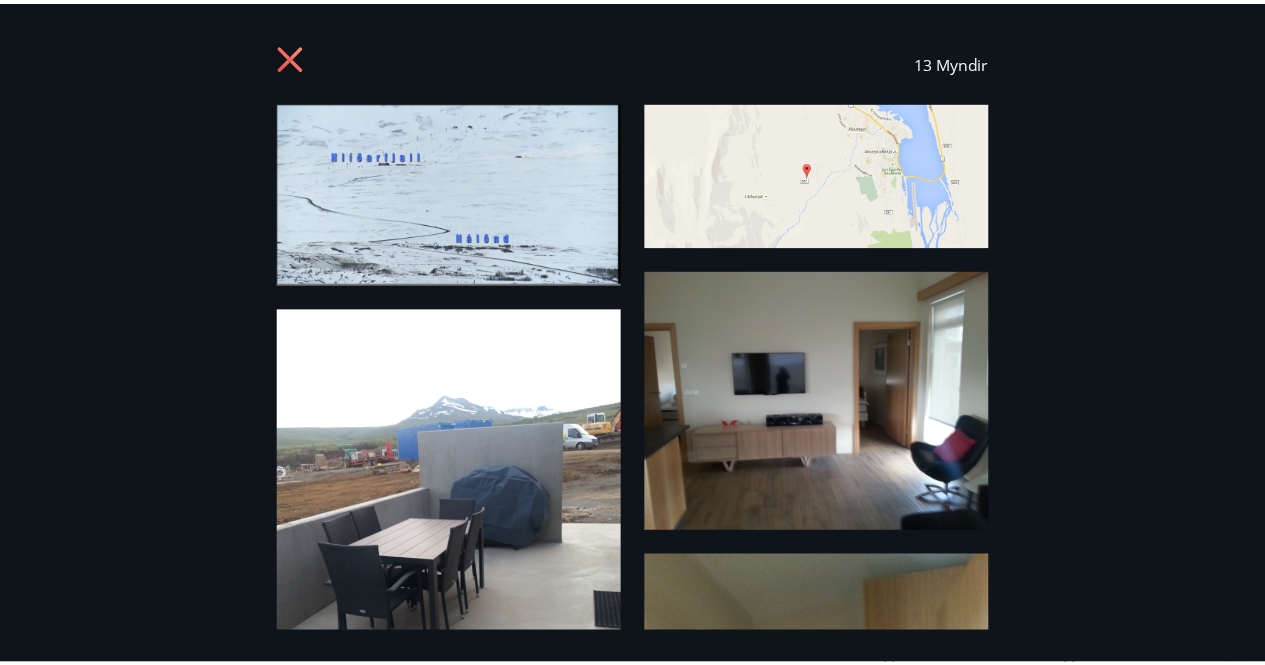 scroll, scrollTop: 0, scrollLeft: 0, axis: both 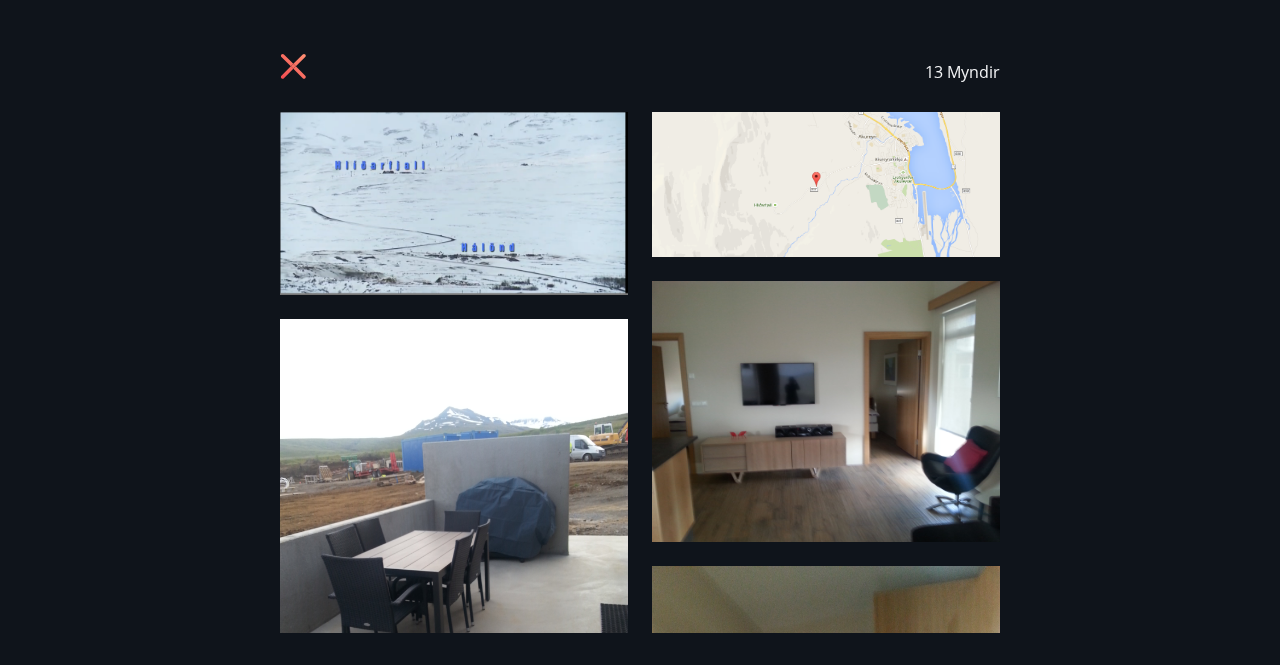 click at bounding box center (826, 184) 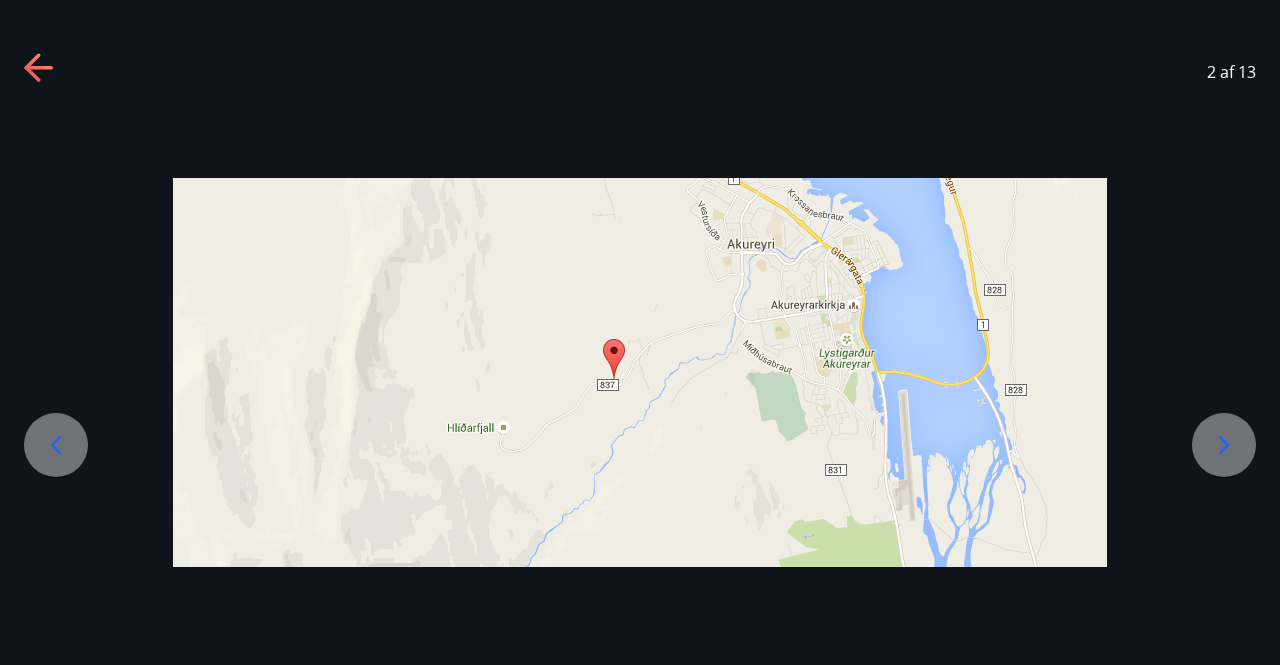 click 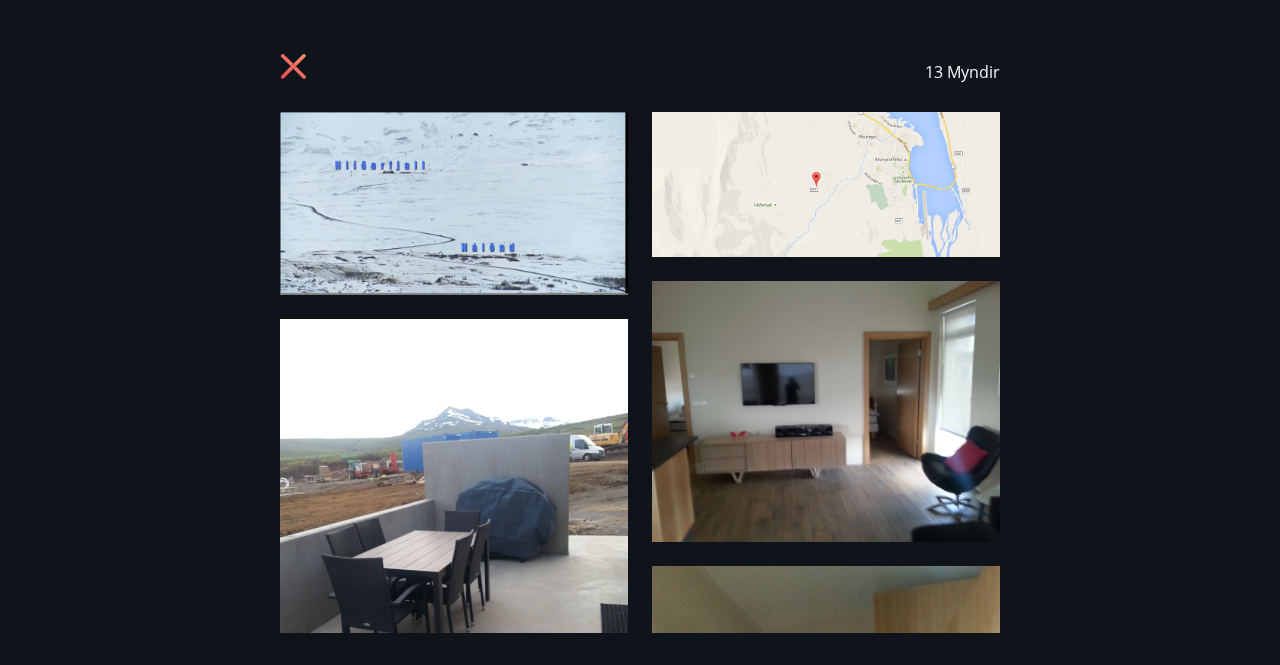 click 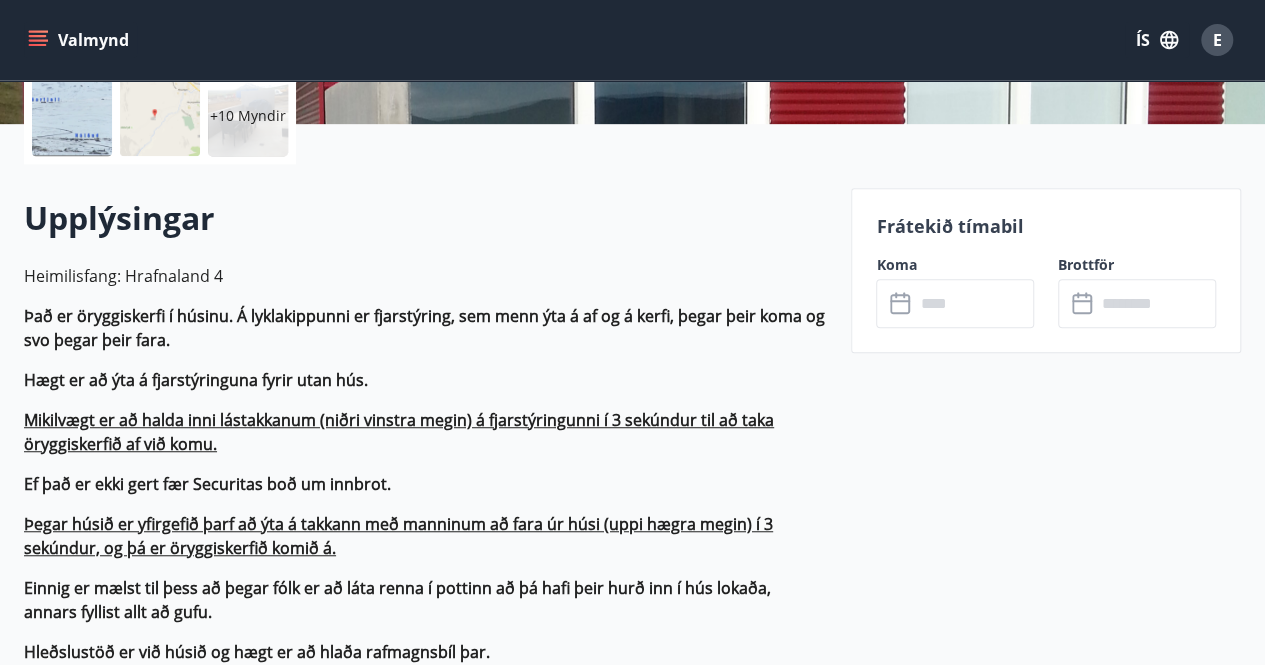 scroll, scrollTop: 477, scrollLeft: 0, axis: vertical 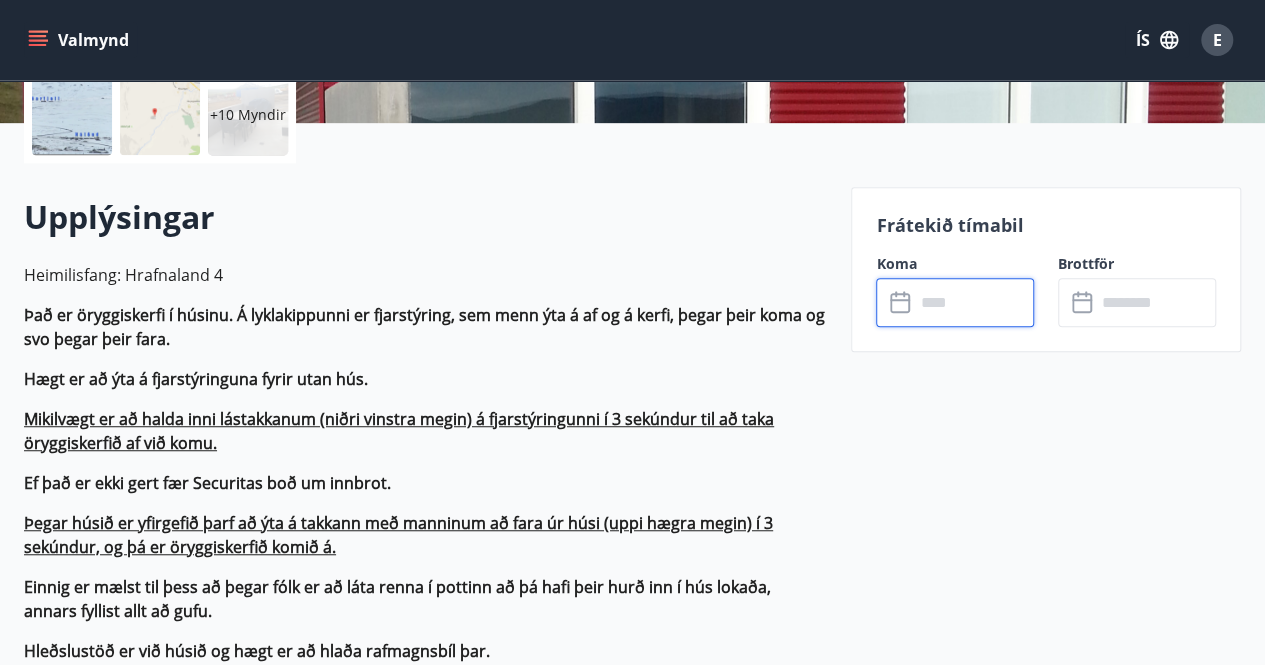 click at bounding box center (974, 302) 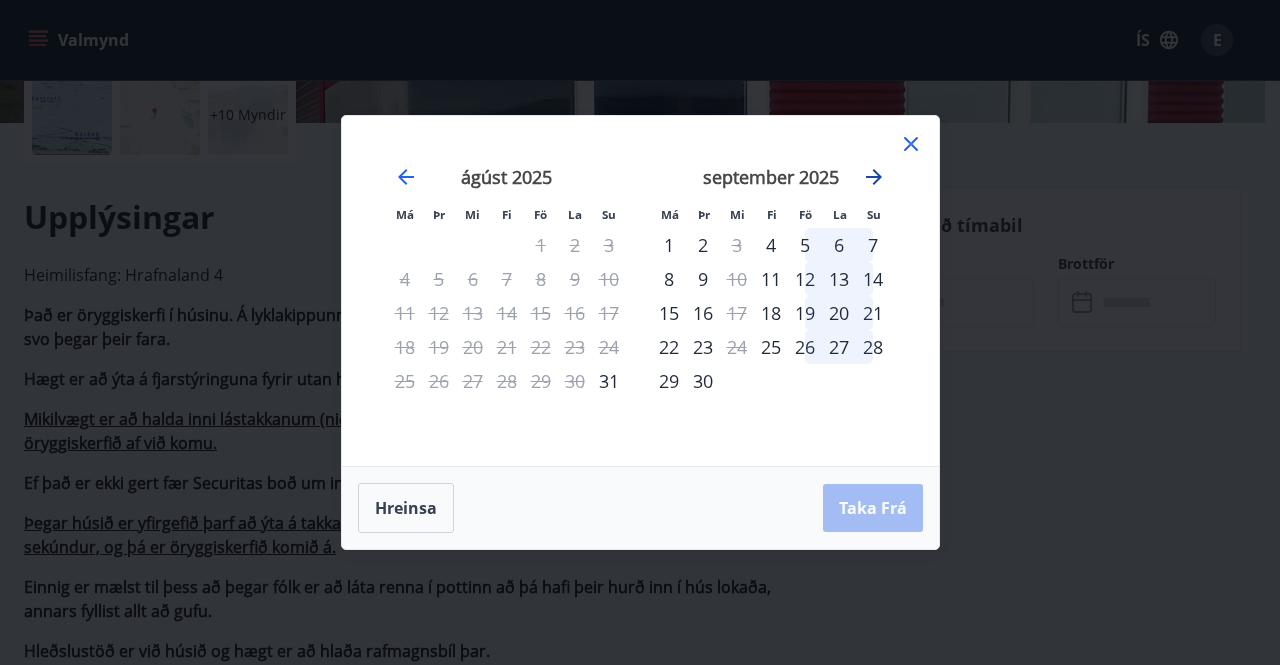 click 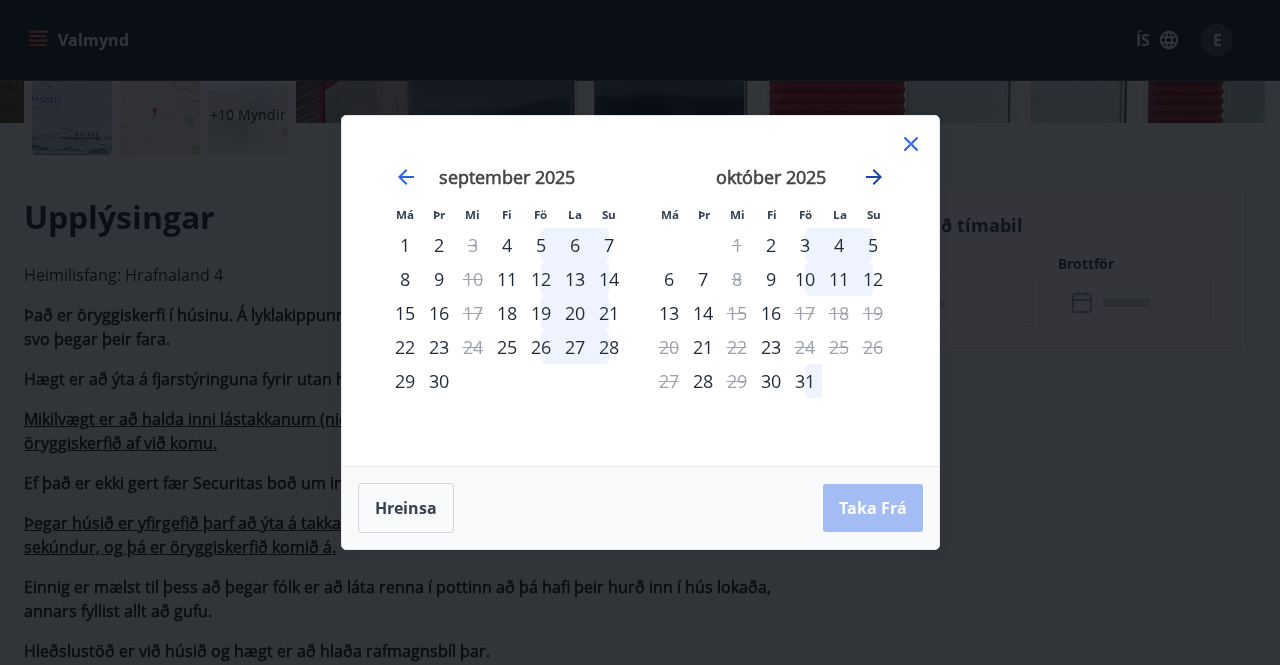 click 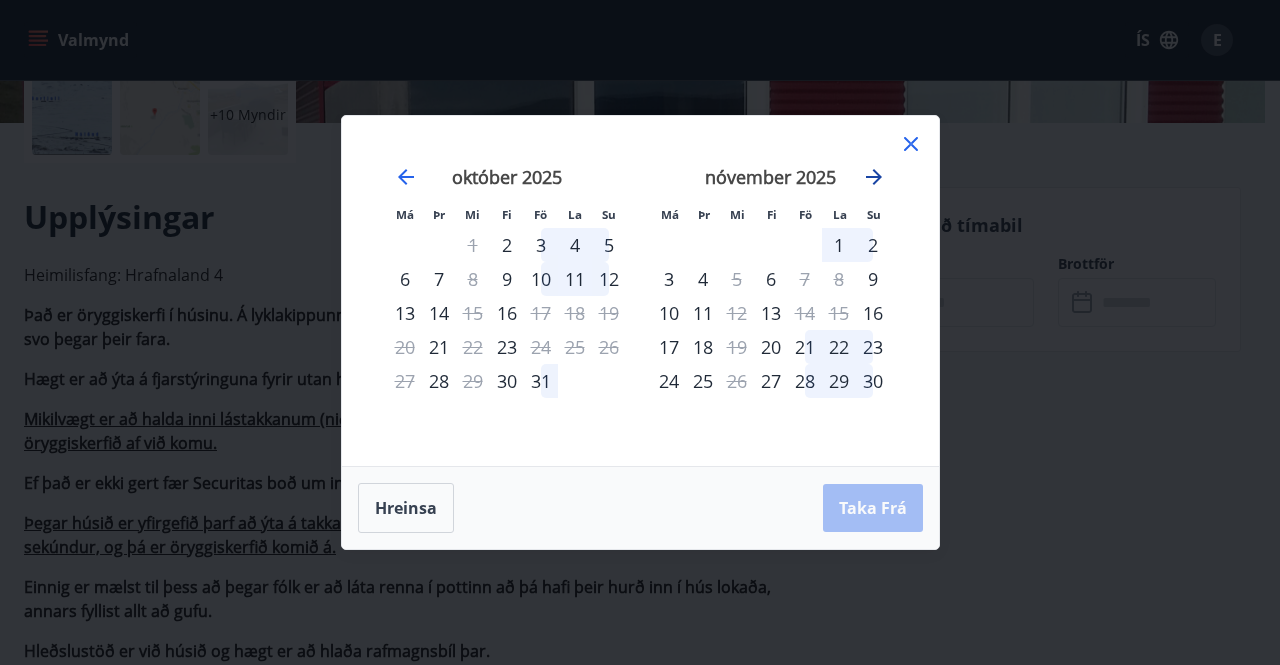 click 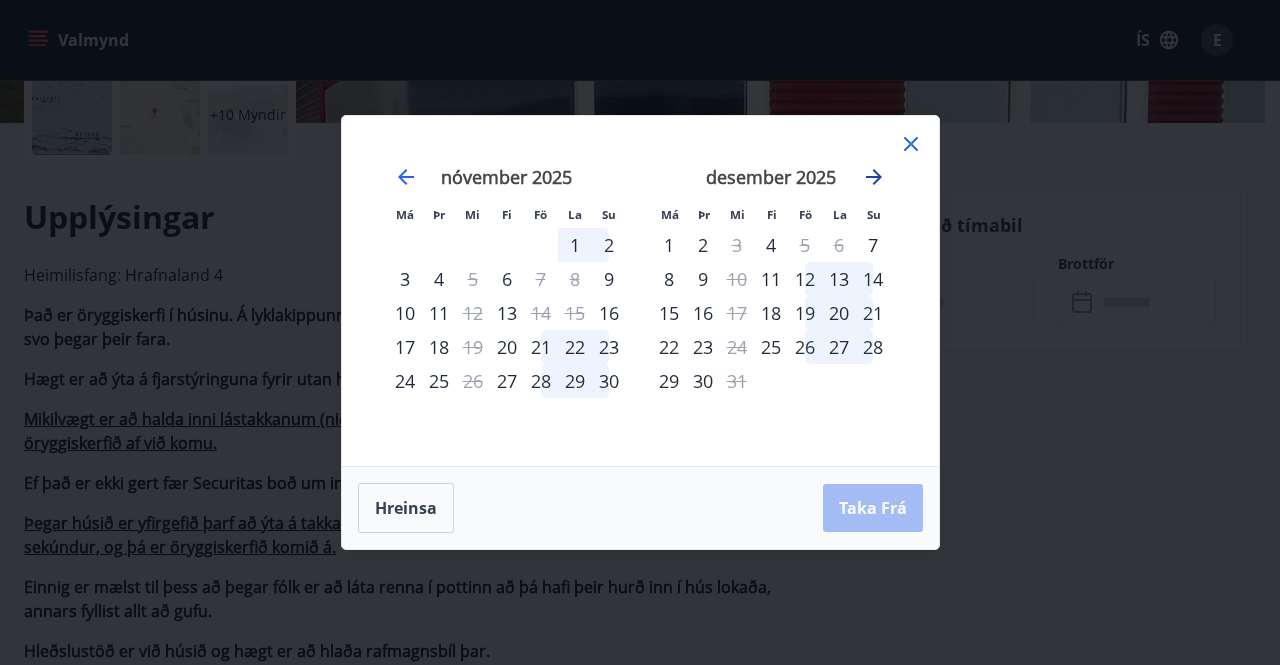 click 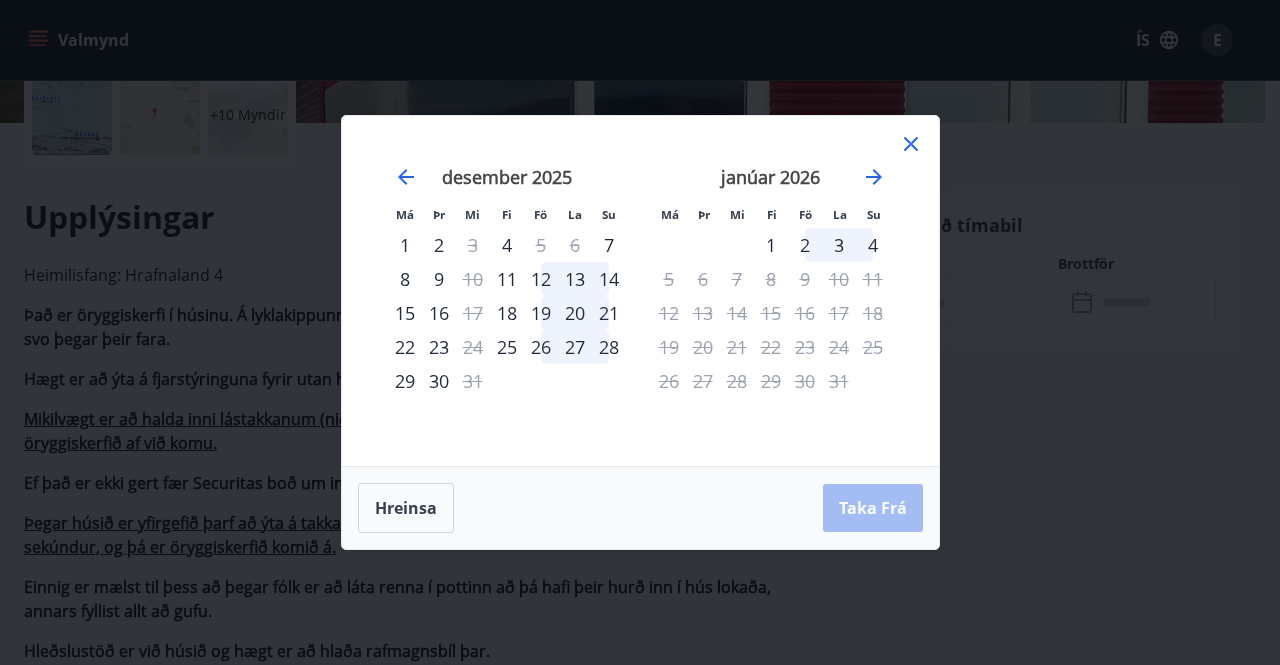 click 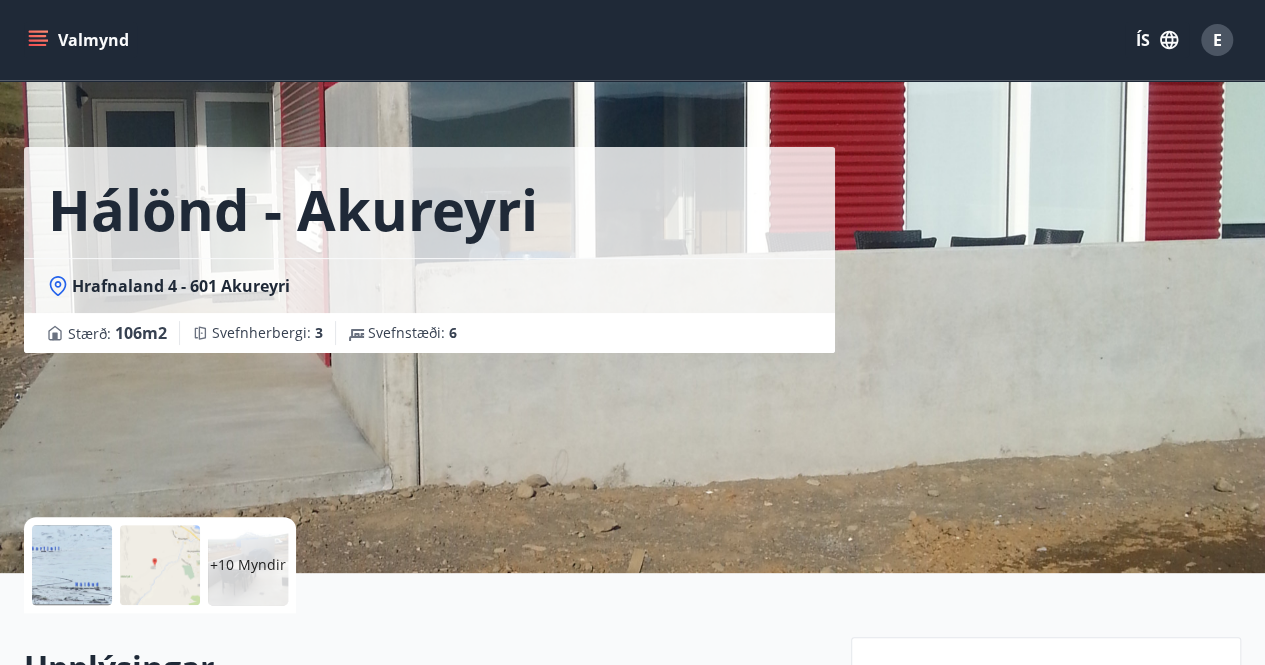 scroll, scrollTop: 0, scrollLeft: 0, axis: both 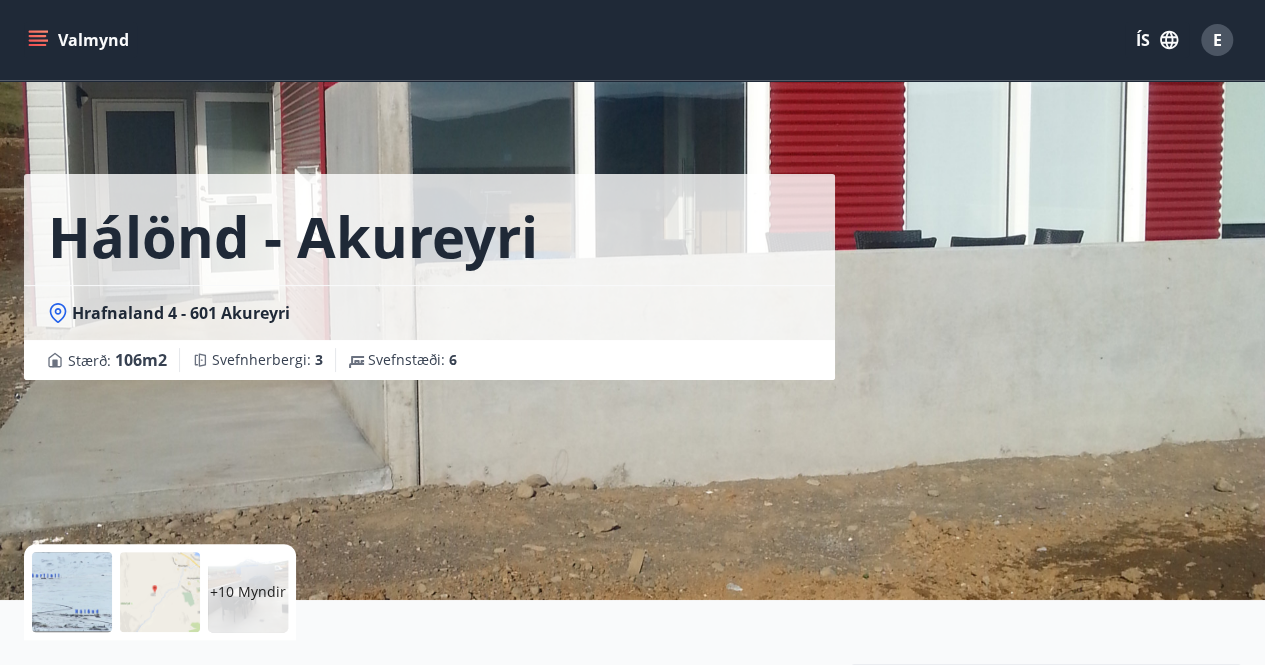 click on "Valmynd" at bounding box center (80, 40) 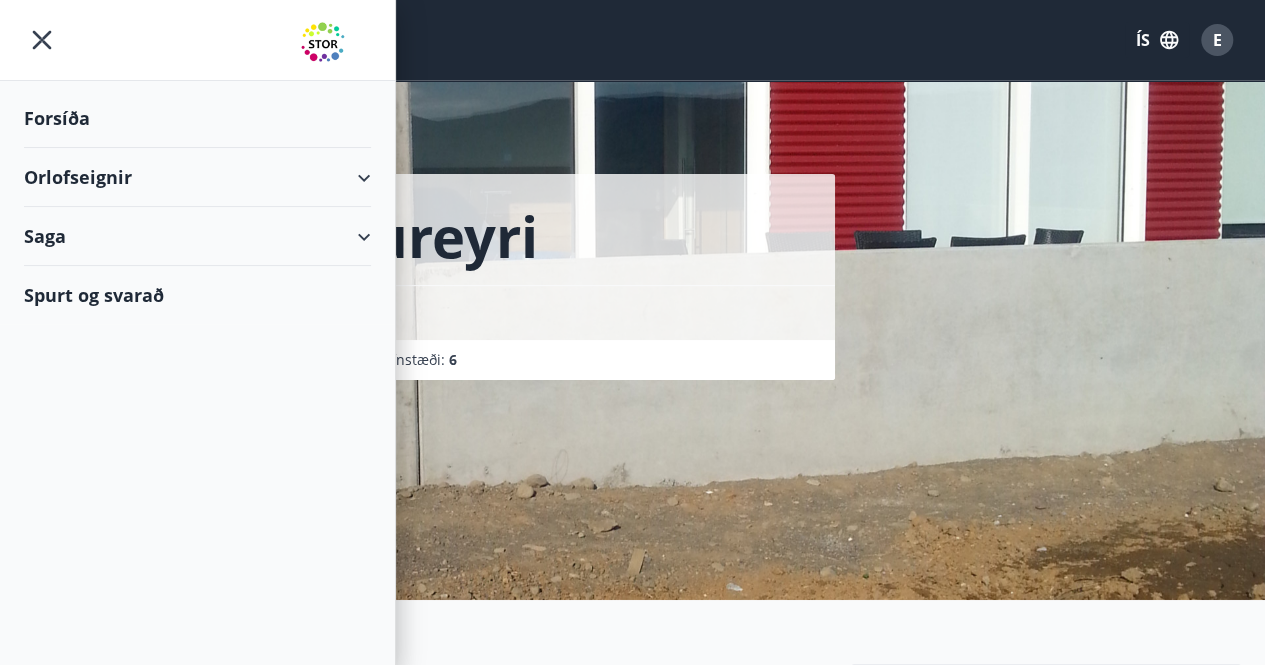 click on "Orlofseignir" at bounding box center [197, 177] 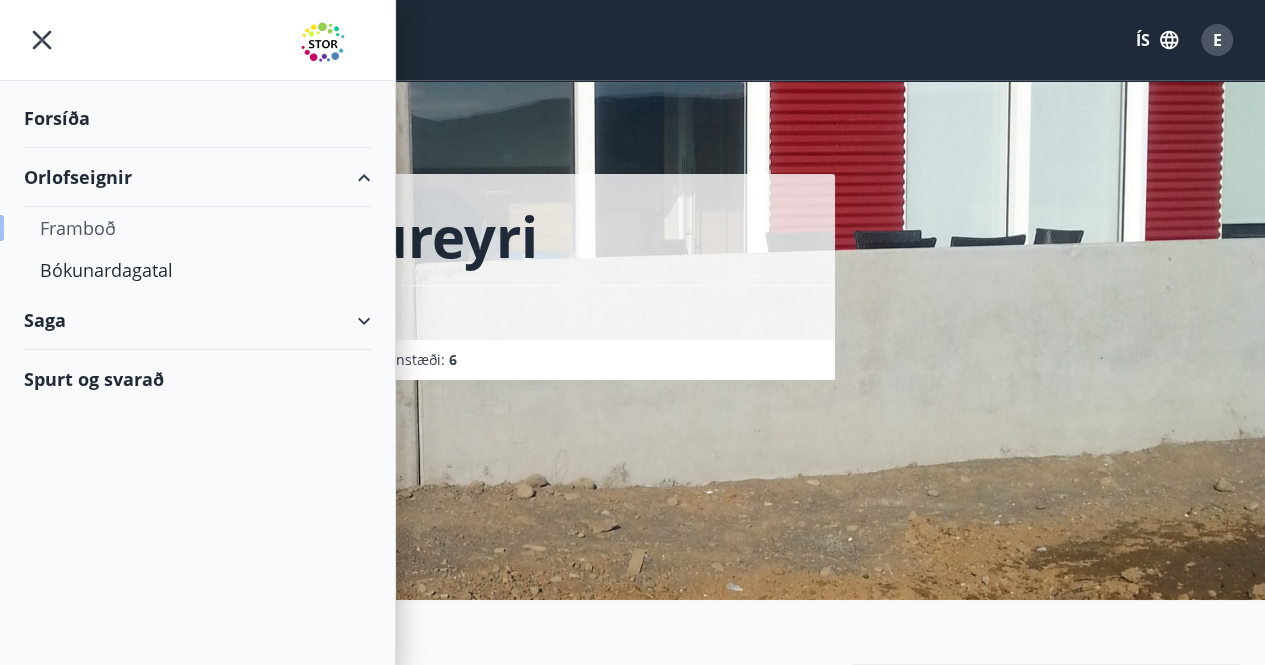 click on "Framboð" at bounding box center [197, 228] 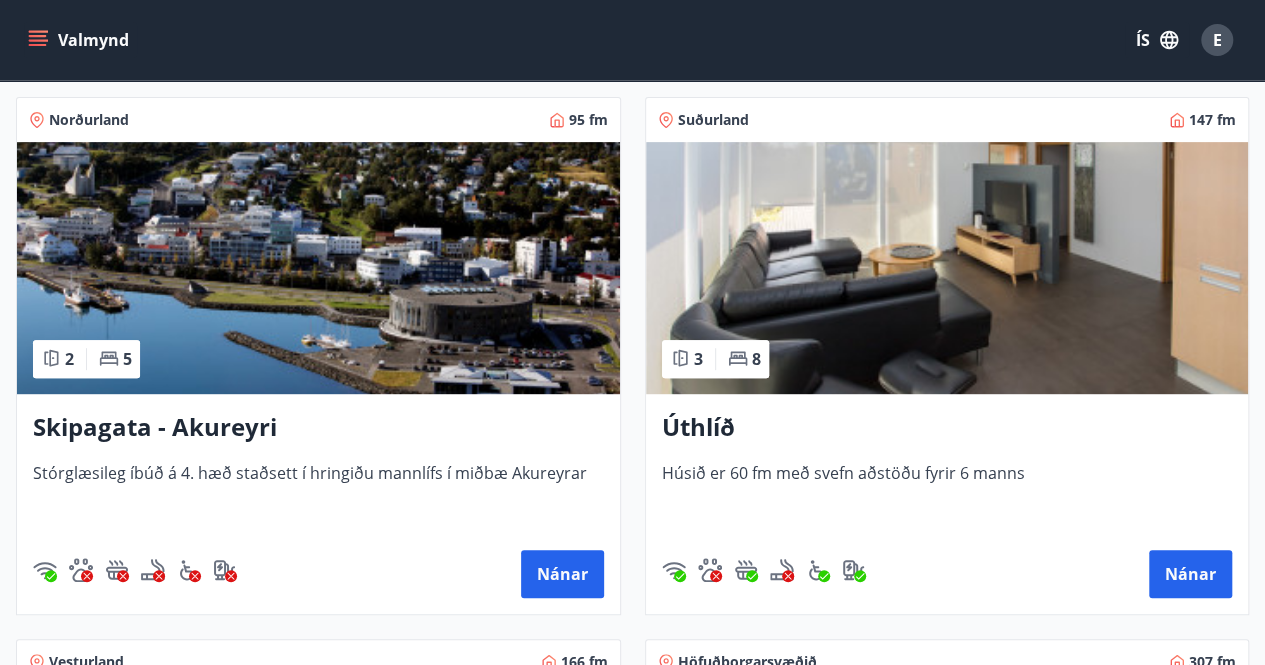 click at bounding box center (318, 268) 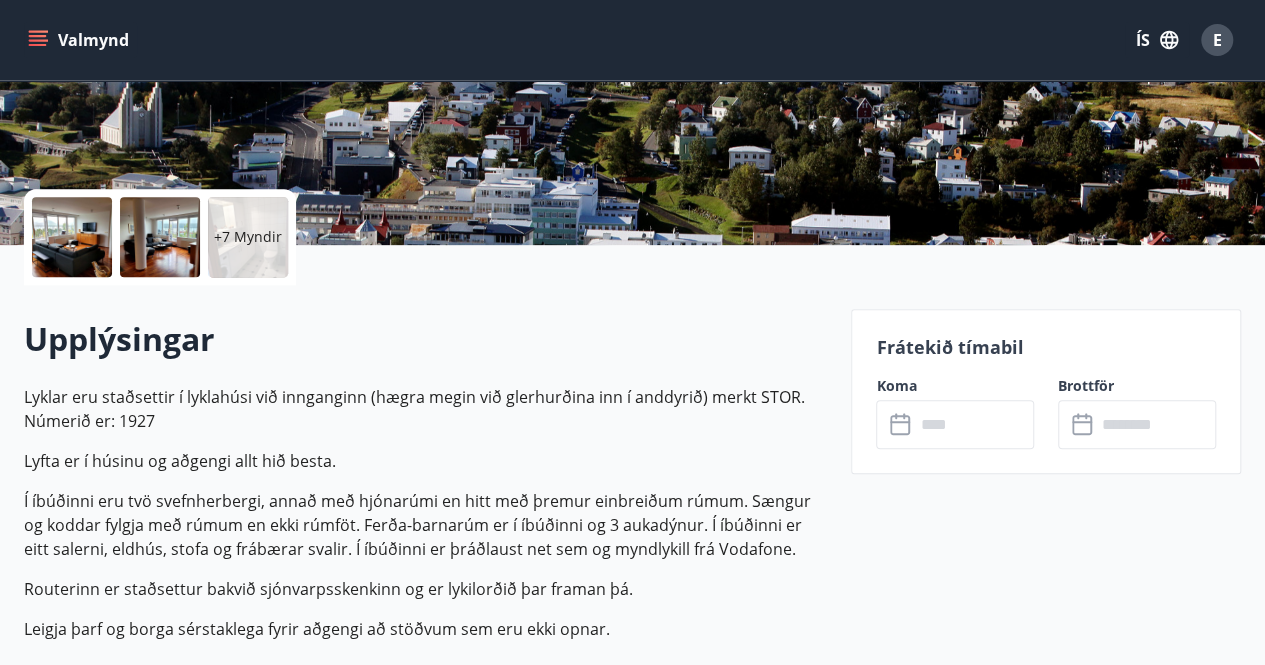 scroll, scrollTop: 354, scrollLeft: 0, axis: vertical 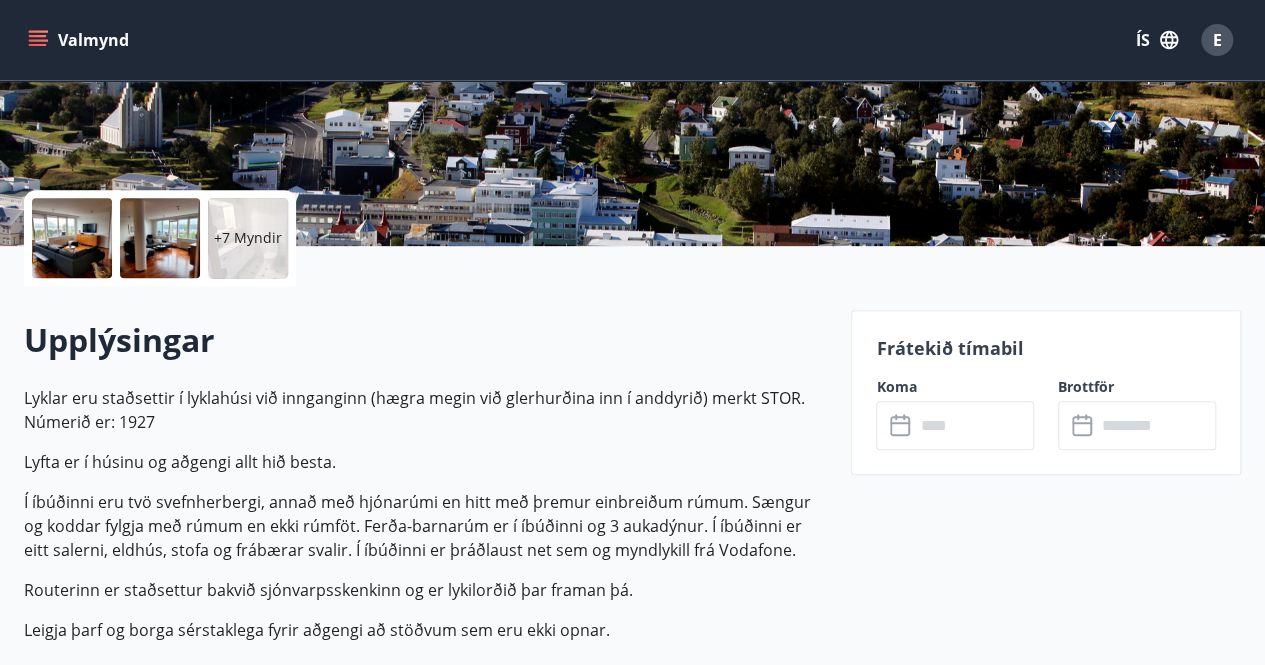 click 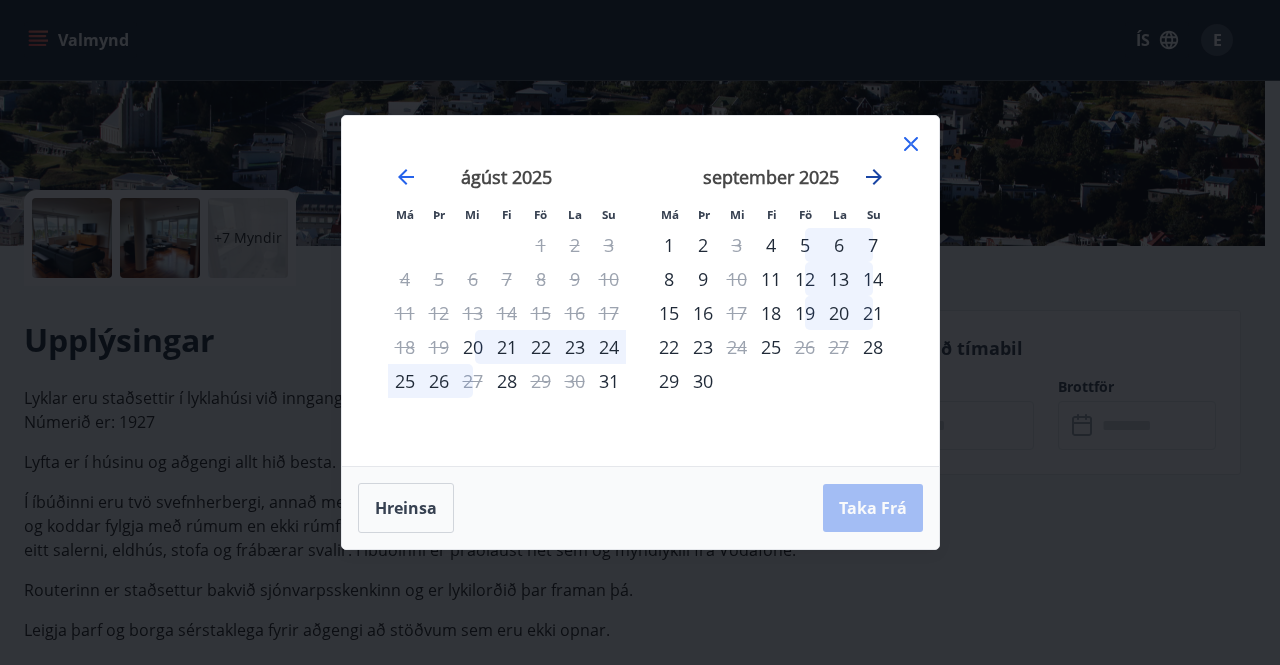 click 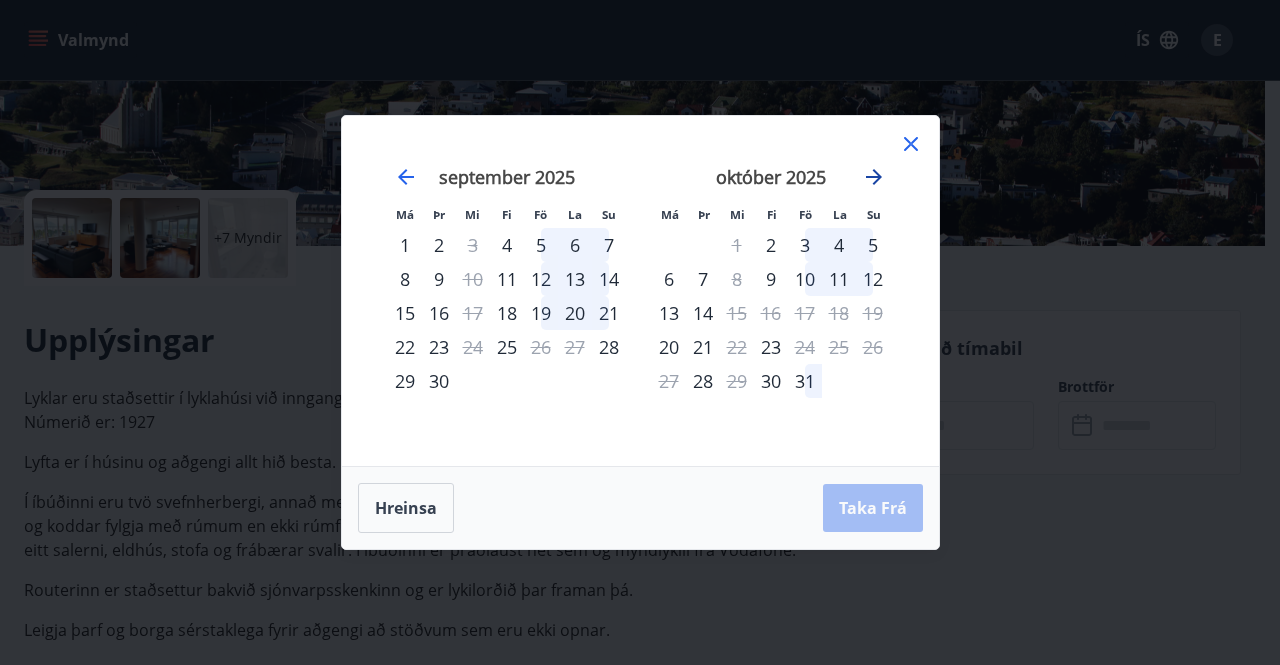click 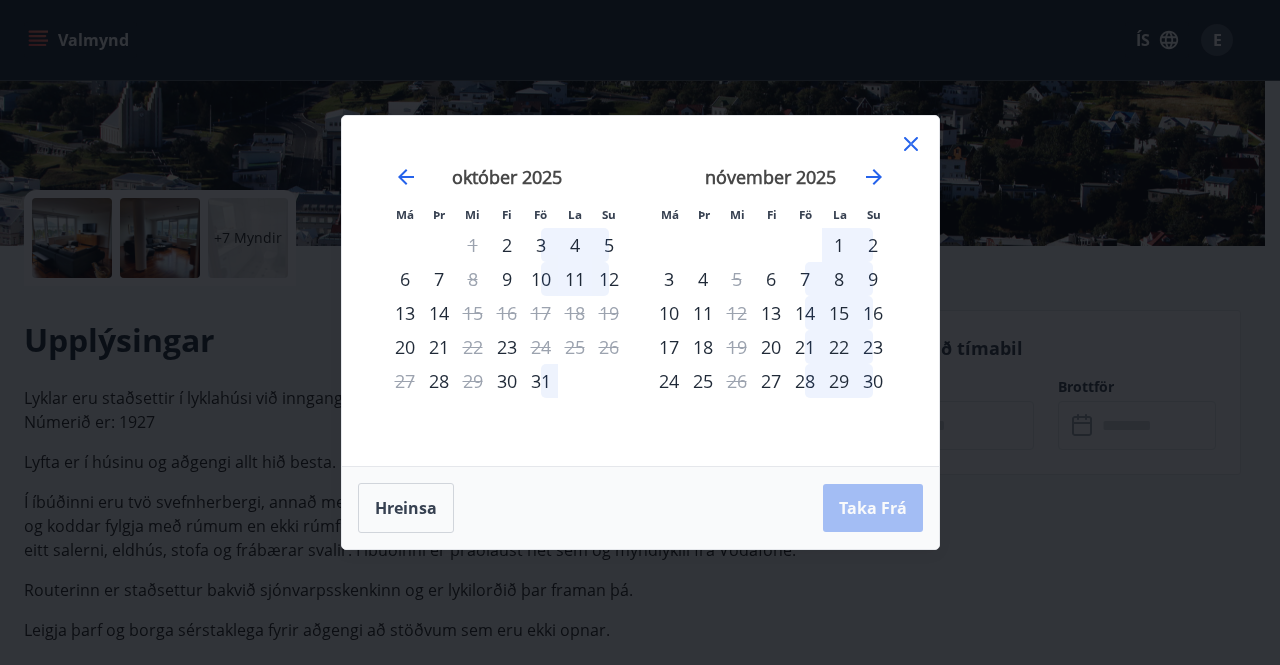 click 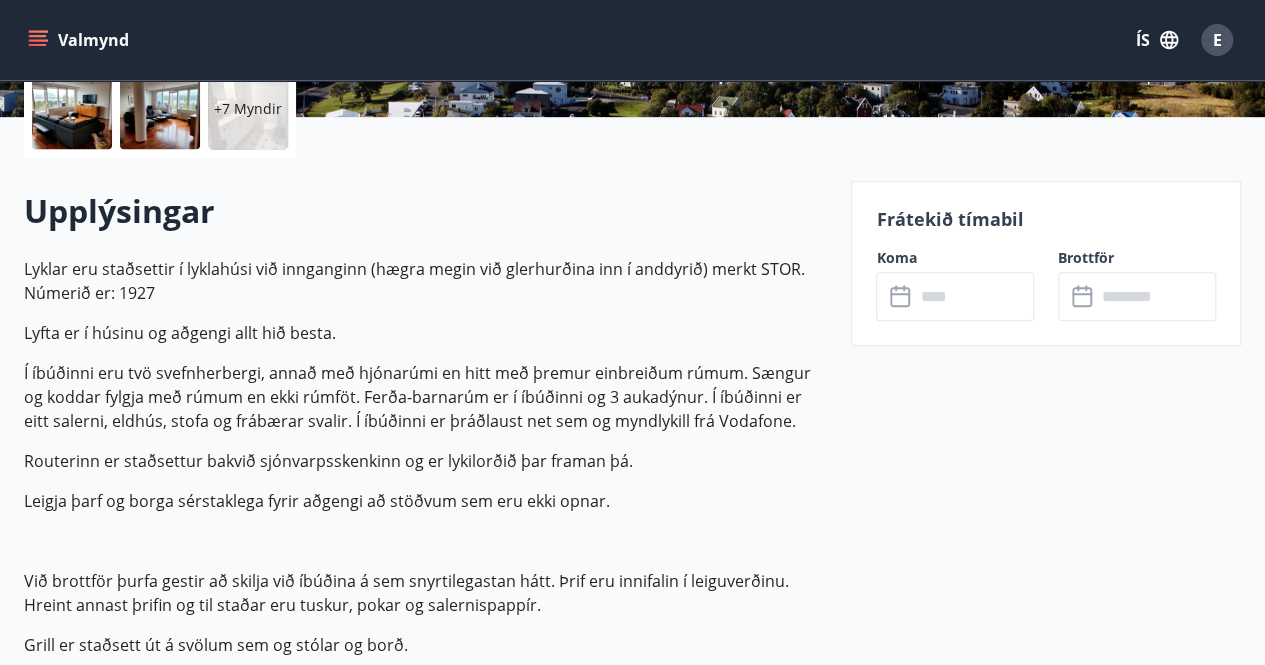scroll, scrollTop: 486, scrollLeft: 0, axis: vertical 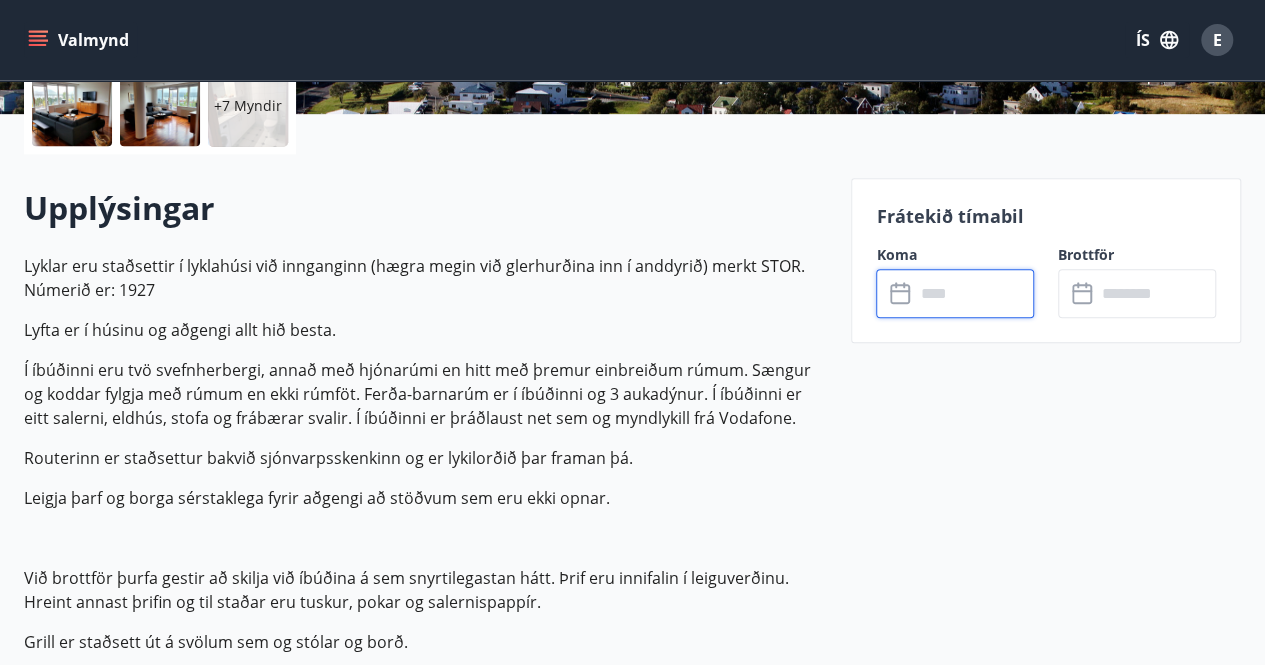click at bounding box center [974, 293] 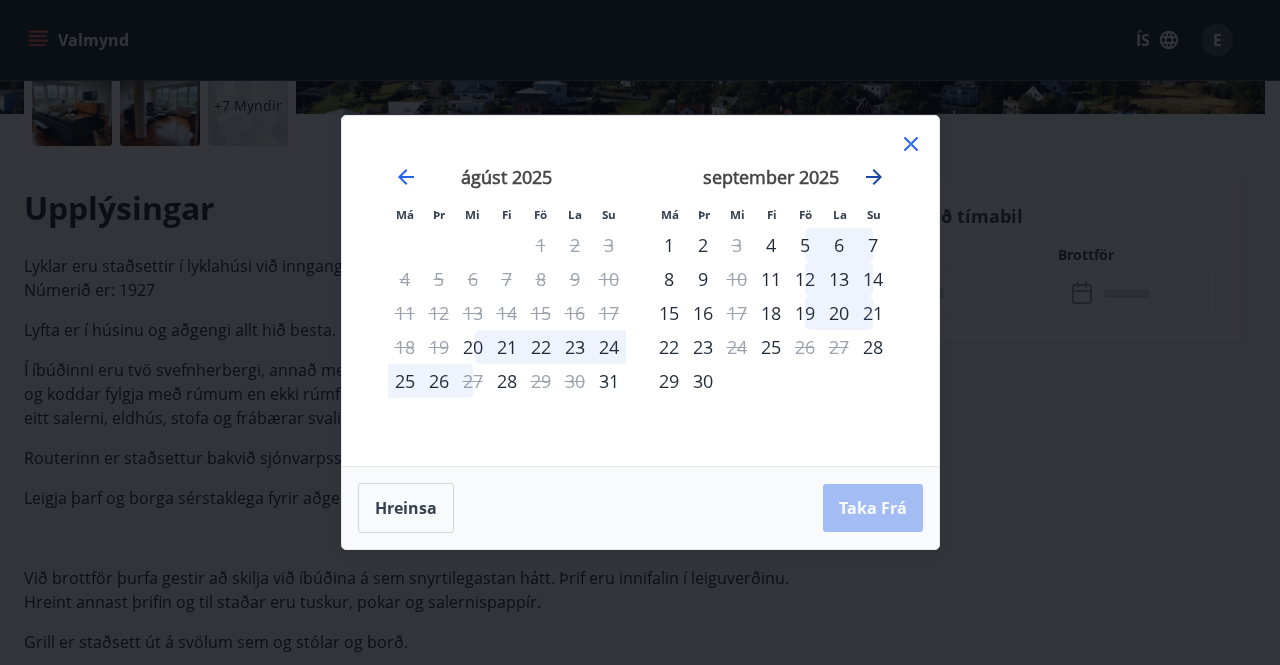 click 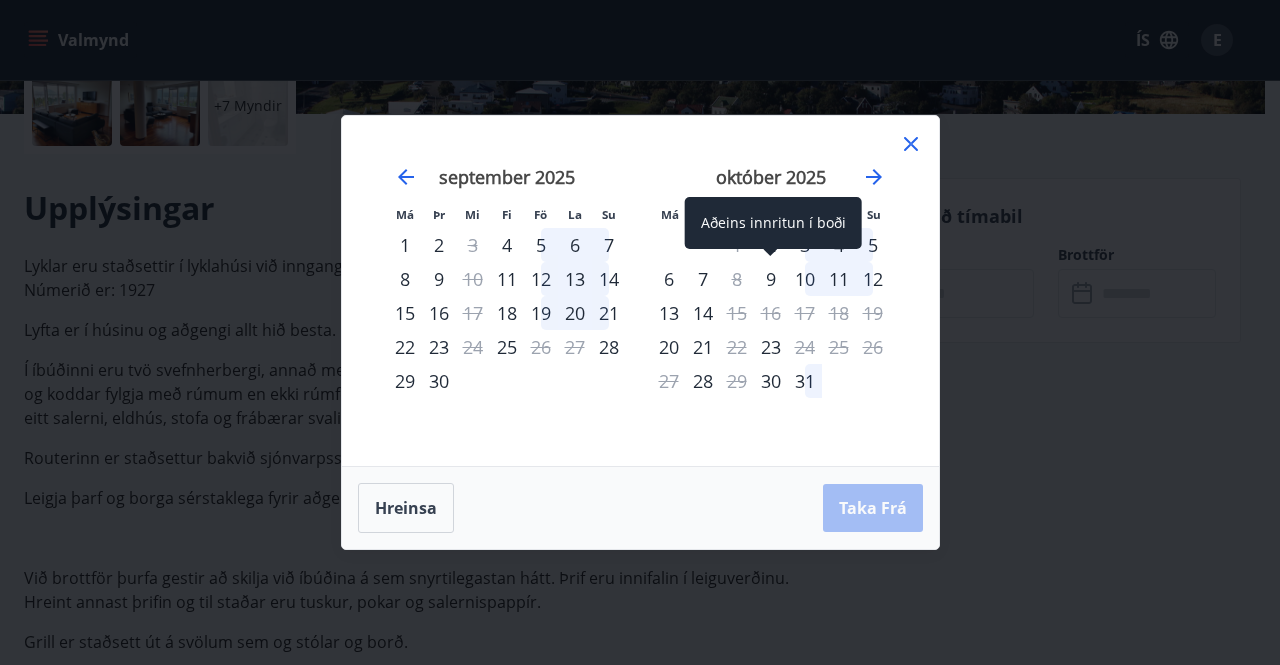 click on "9" at bounding box center [771, 279] 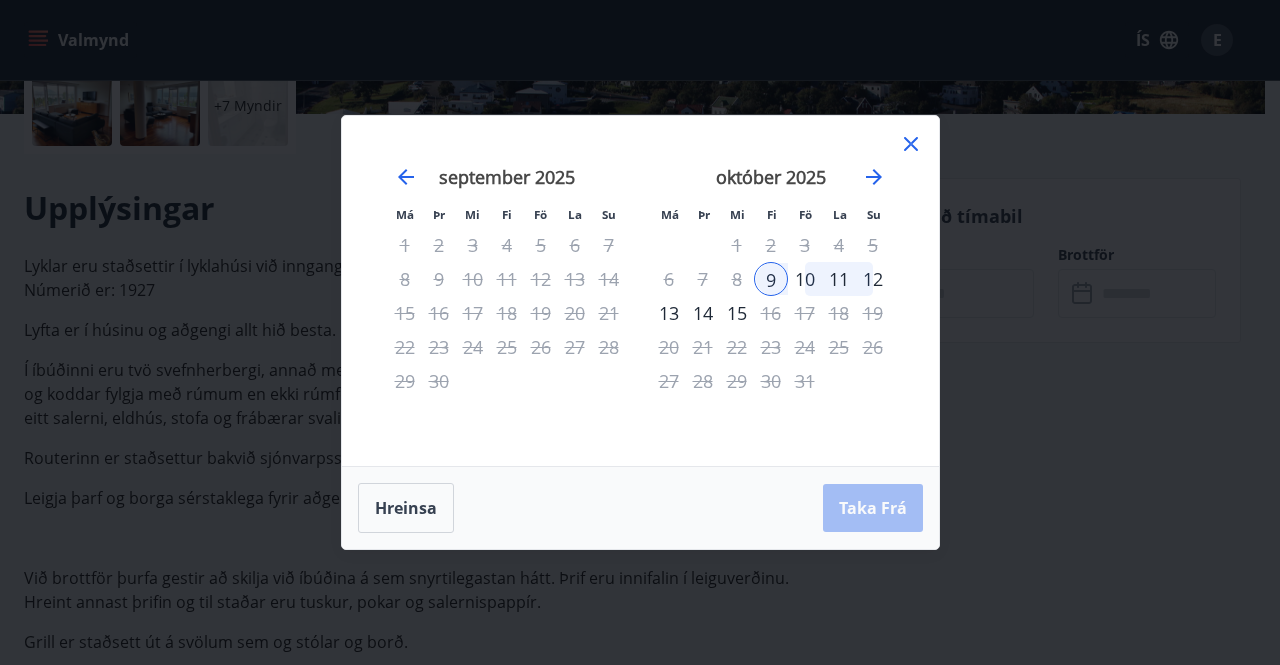 click on "12" at bounding box center [873, 279] 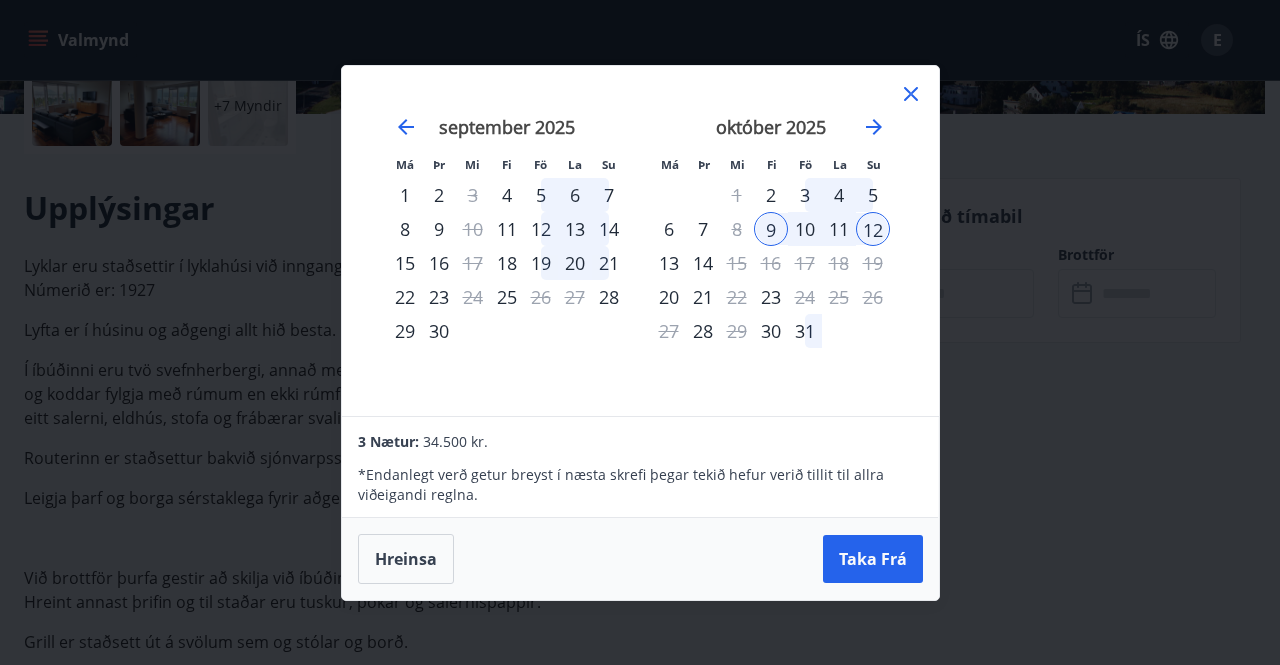 click on "10" at bounding box center (805, 229) 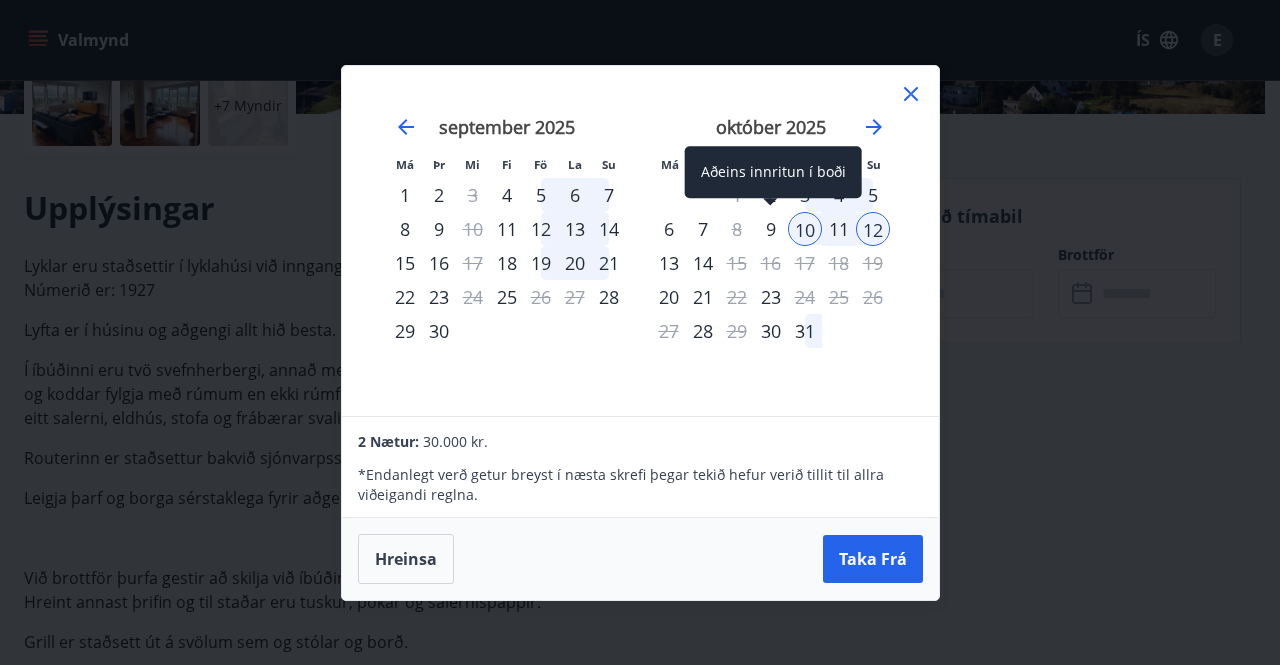 click on "9" at bounding box center (771, 229) 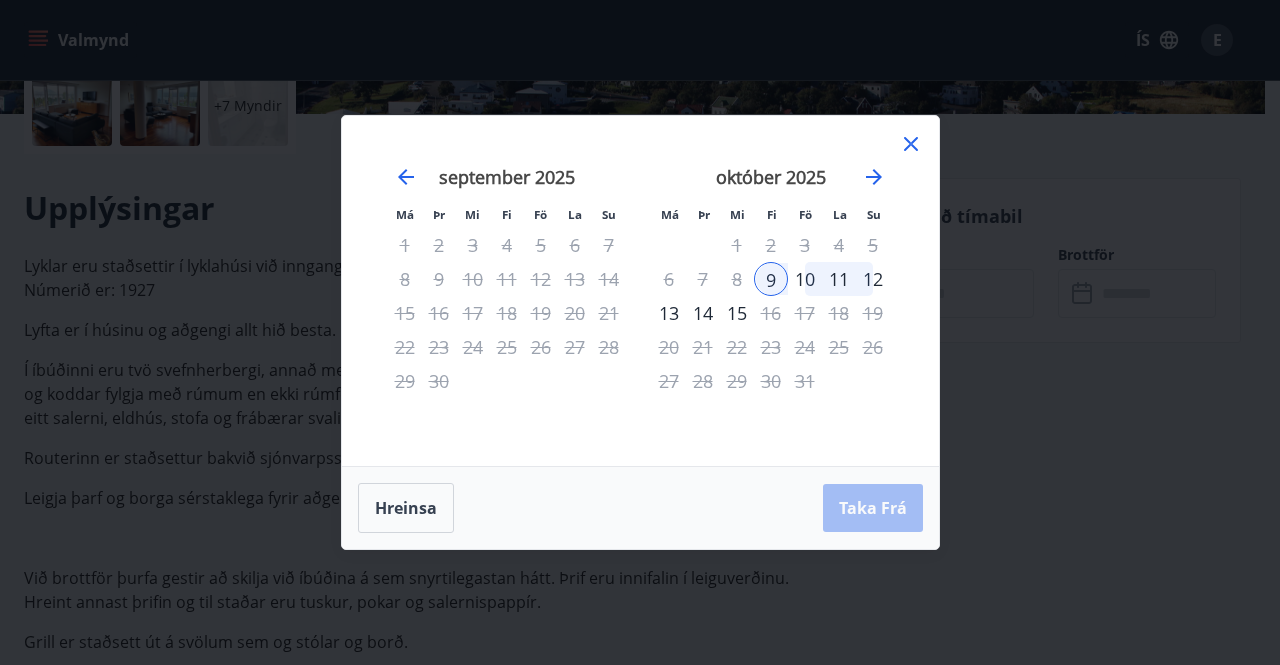 click on "12" at bounding box center (873, 279) 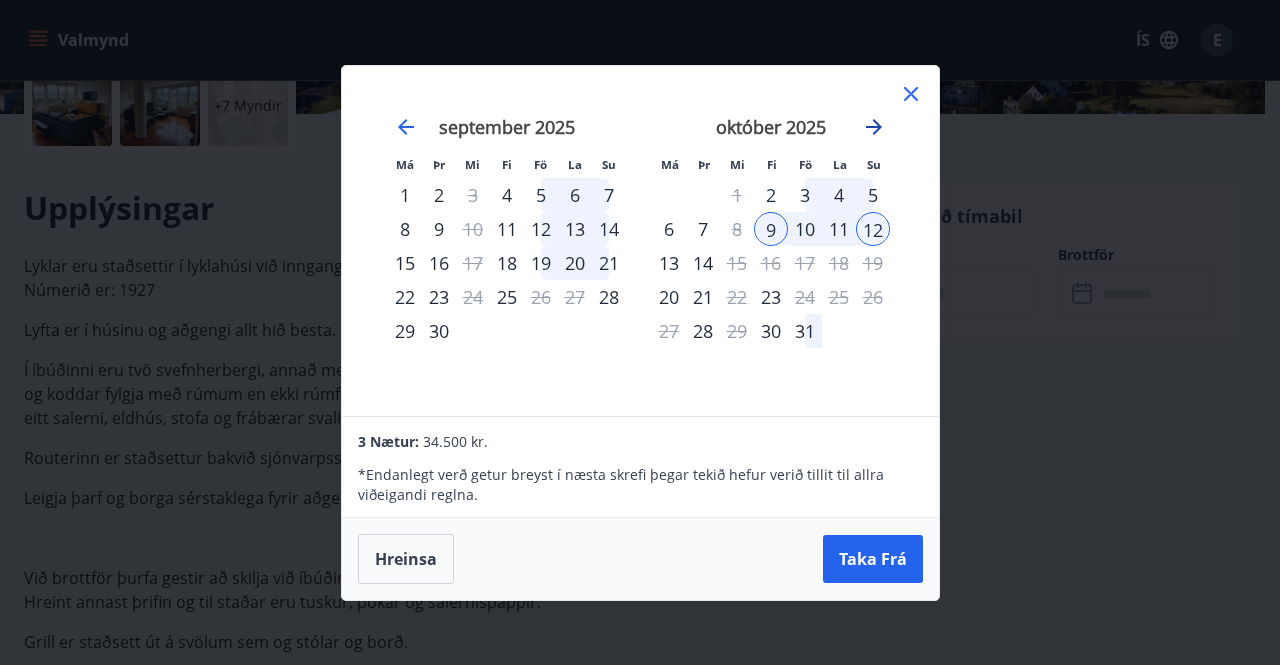 click 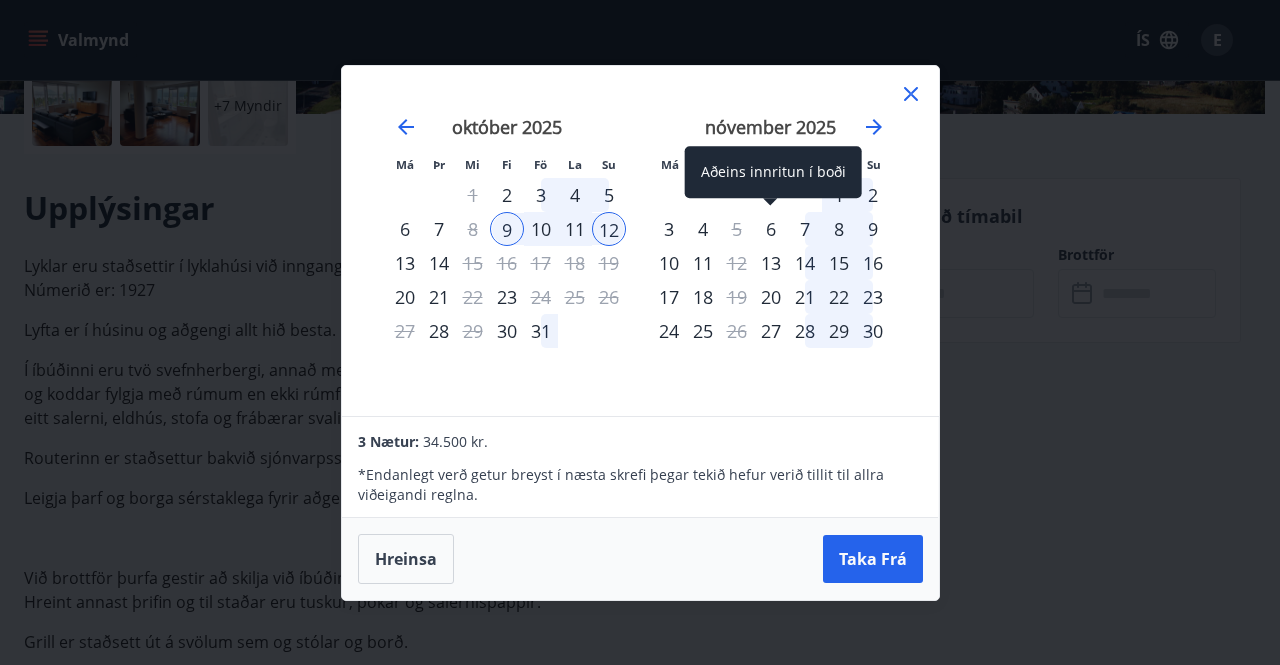 click on "6" at bounding box center (771, 229) 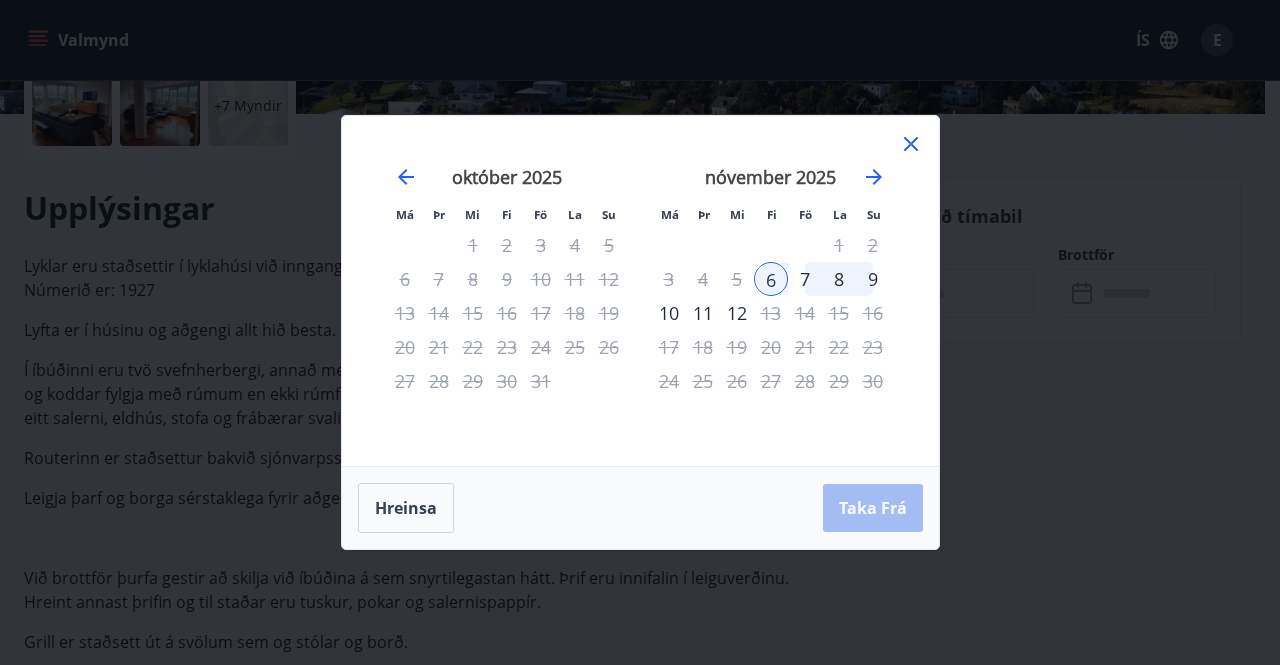 click on "9" at bounding box center (873, 279) 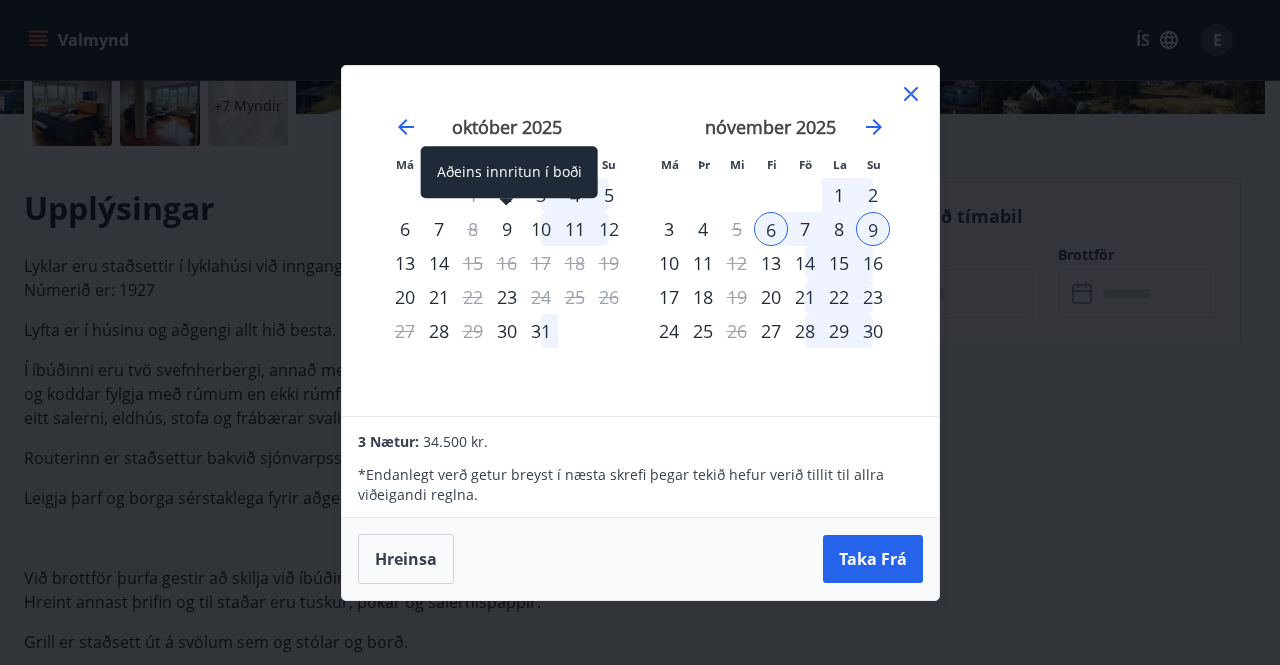 click on "9" at bounding box center [507, 229] 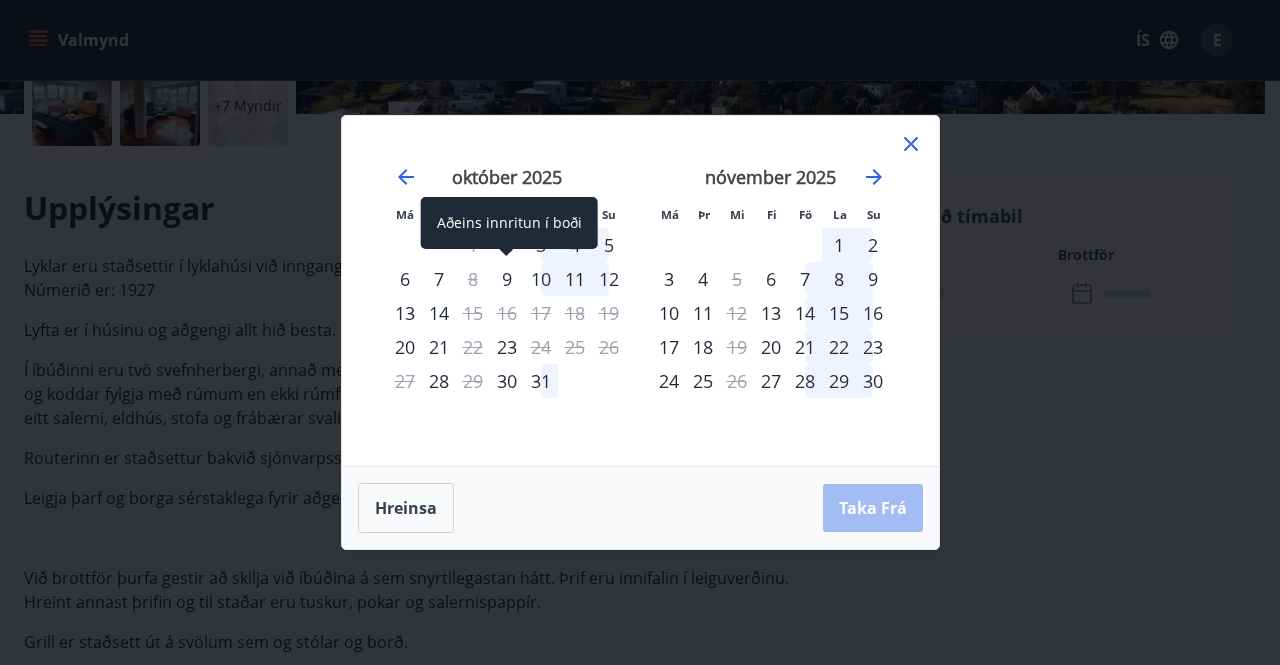 click on "9" at bounding box center (507, 279) 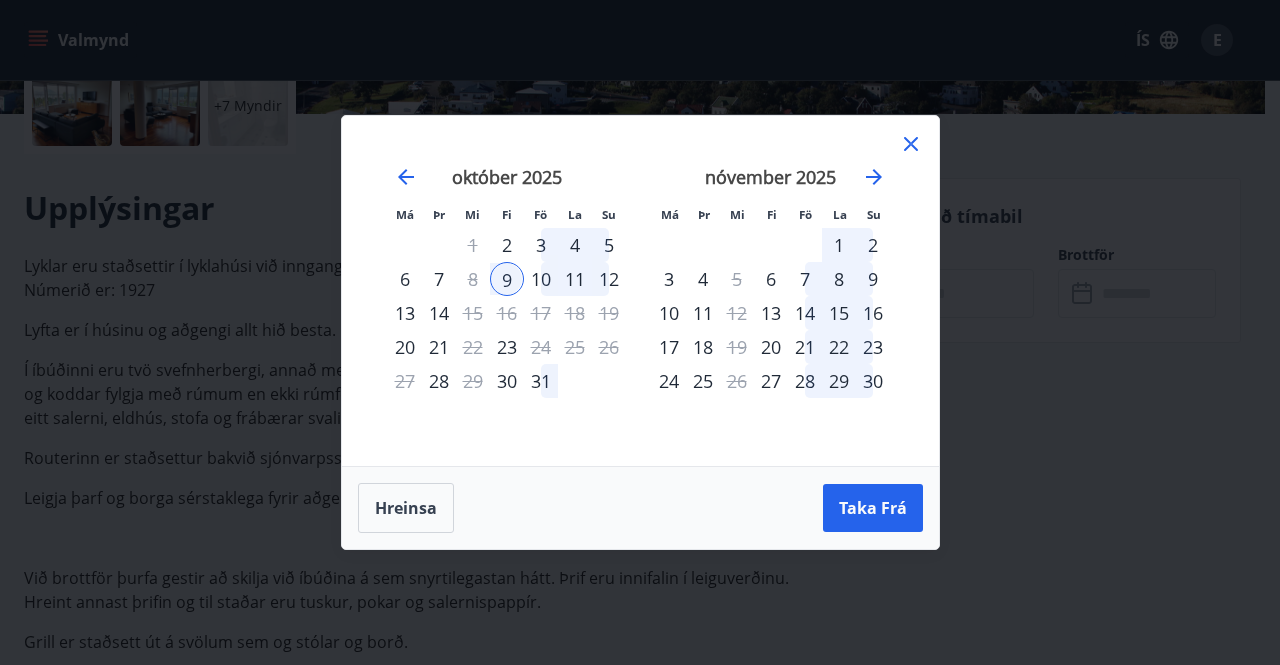 click on "12" at bounding box center [609, 279] 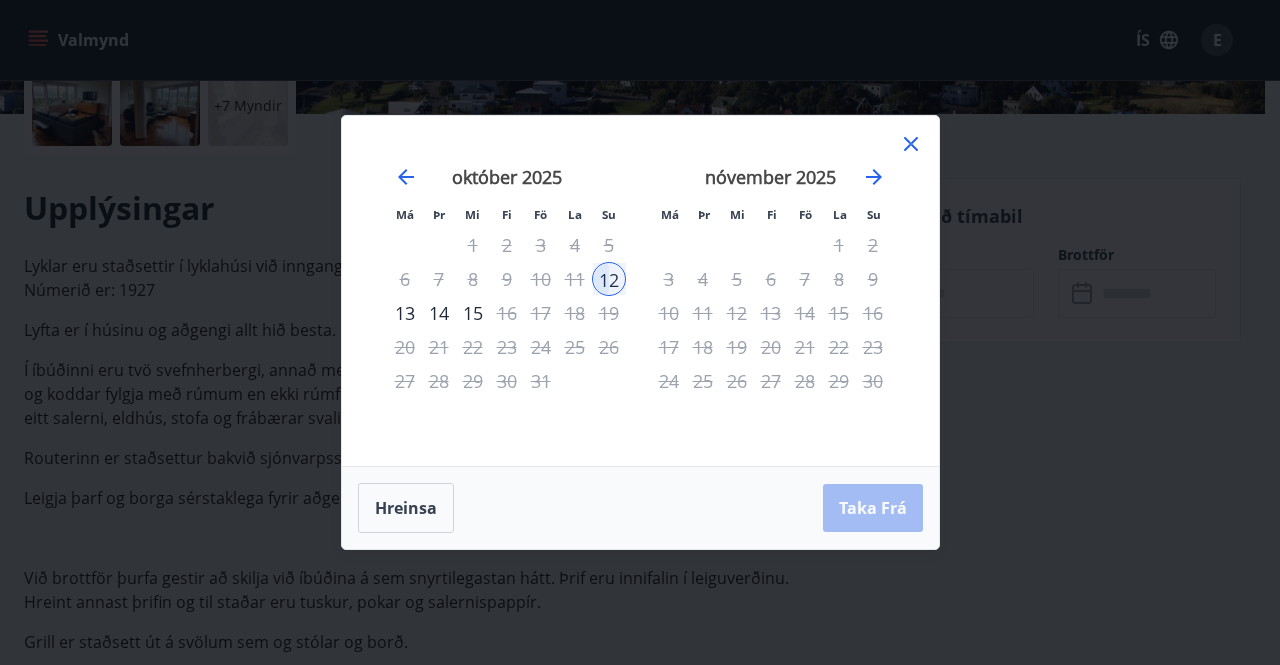 click on "10" at bounding box center [541, 279] 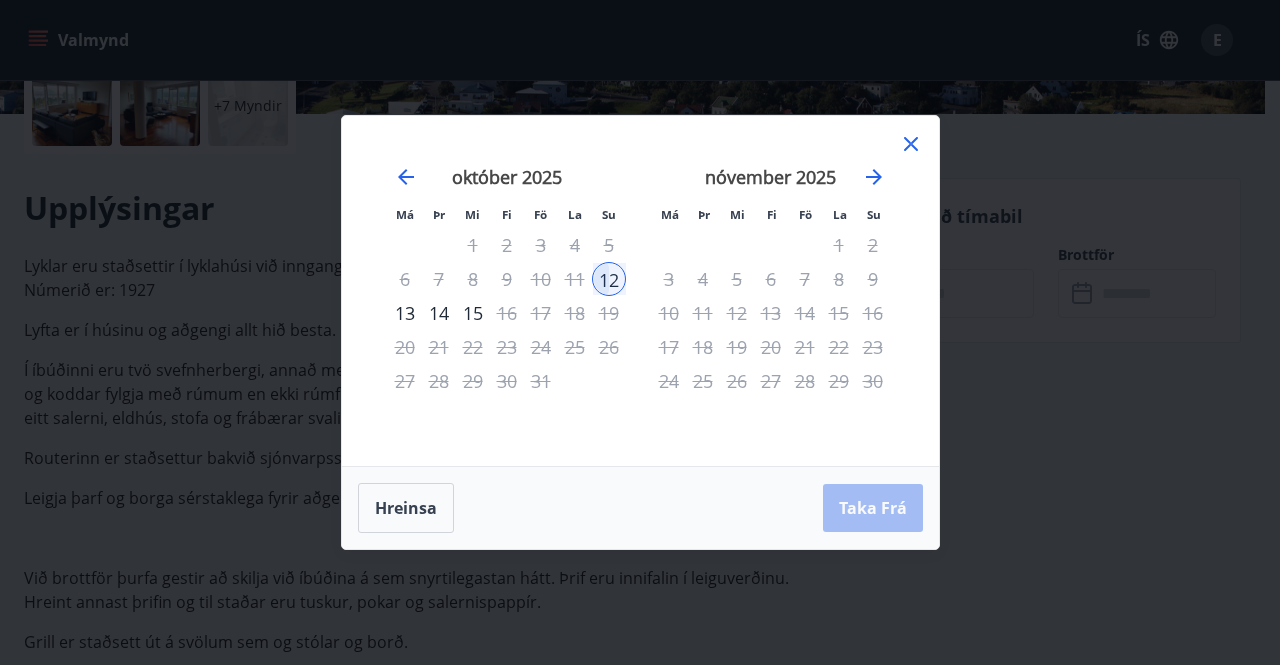 click on "12" at bounding box center [609, 279] 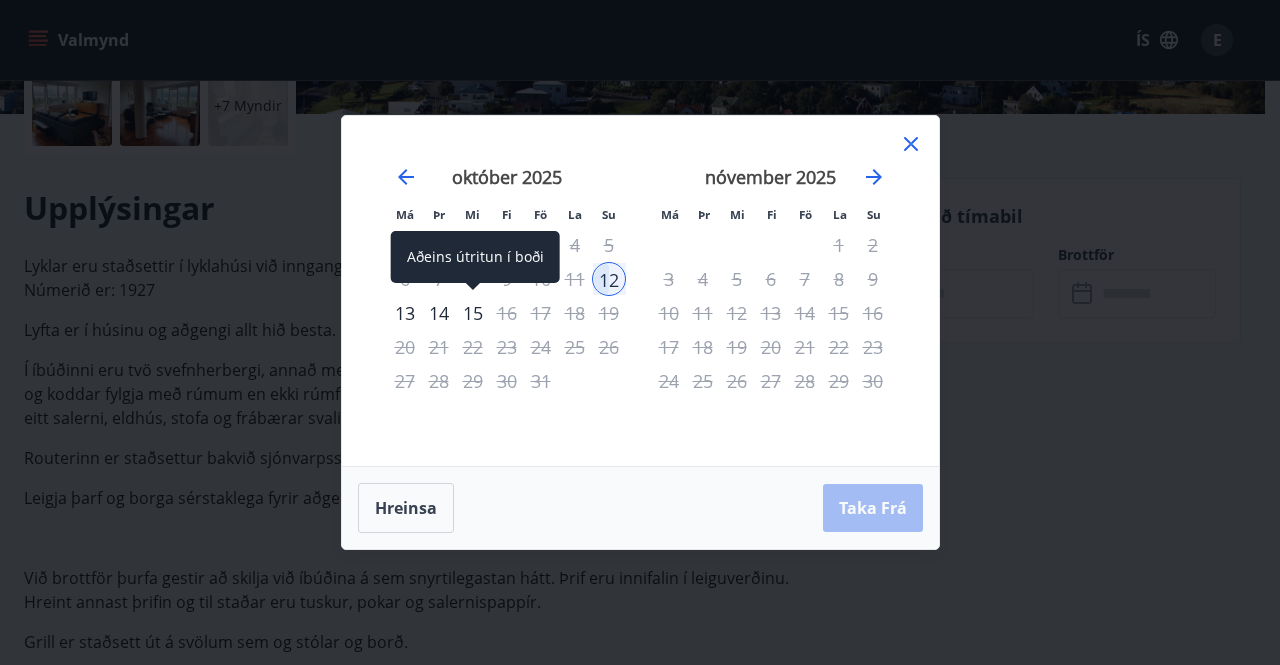 click on "15" at bounding box center [473, 313] 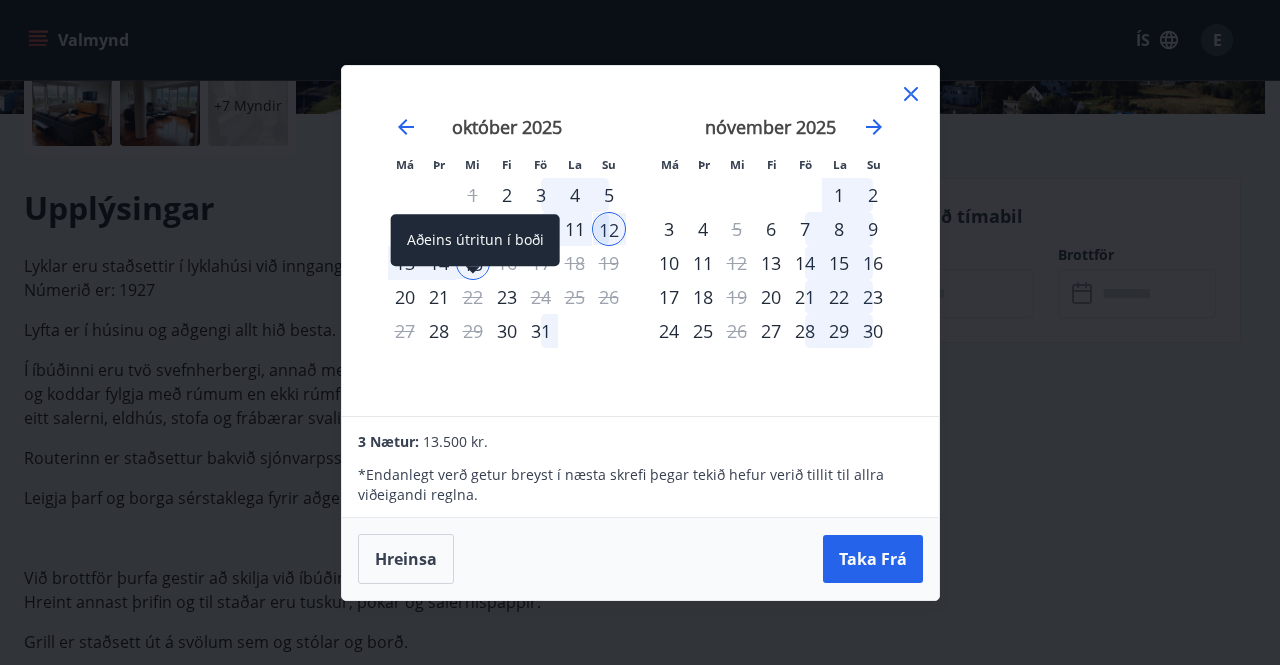 click at bounding box center [473, 271] 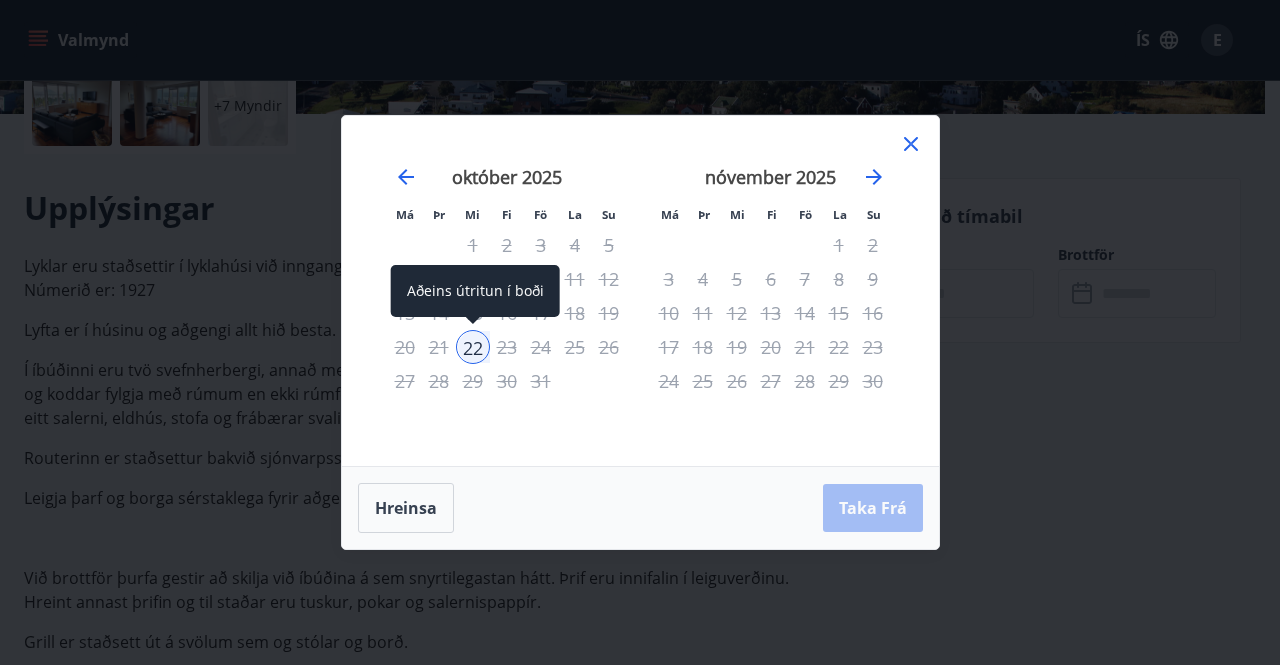 click on "22" at bounding box center (473, 347) 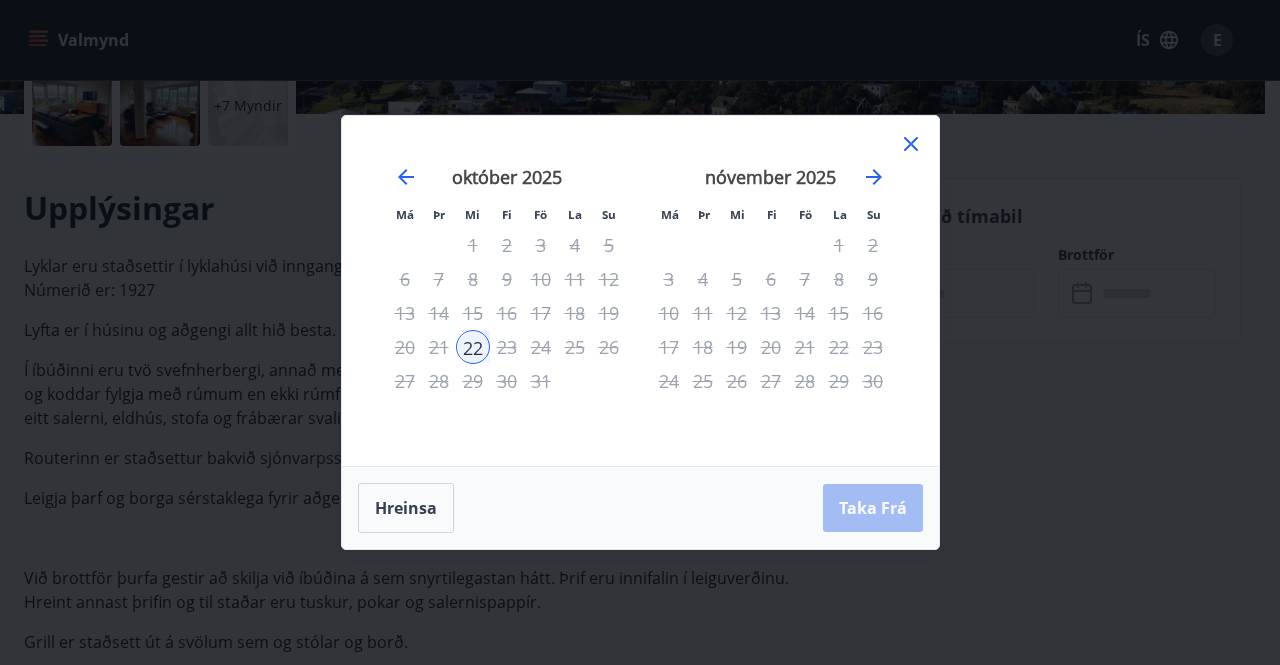 click on "nóvember 2025 1 2 3 4 5 6 7 8 9 10 11 12 13 14 15 16 17 18 19 20 21 22 23 24 25 26 27 28 29 30" at bounding box center [771, 304] 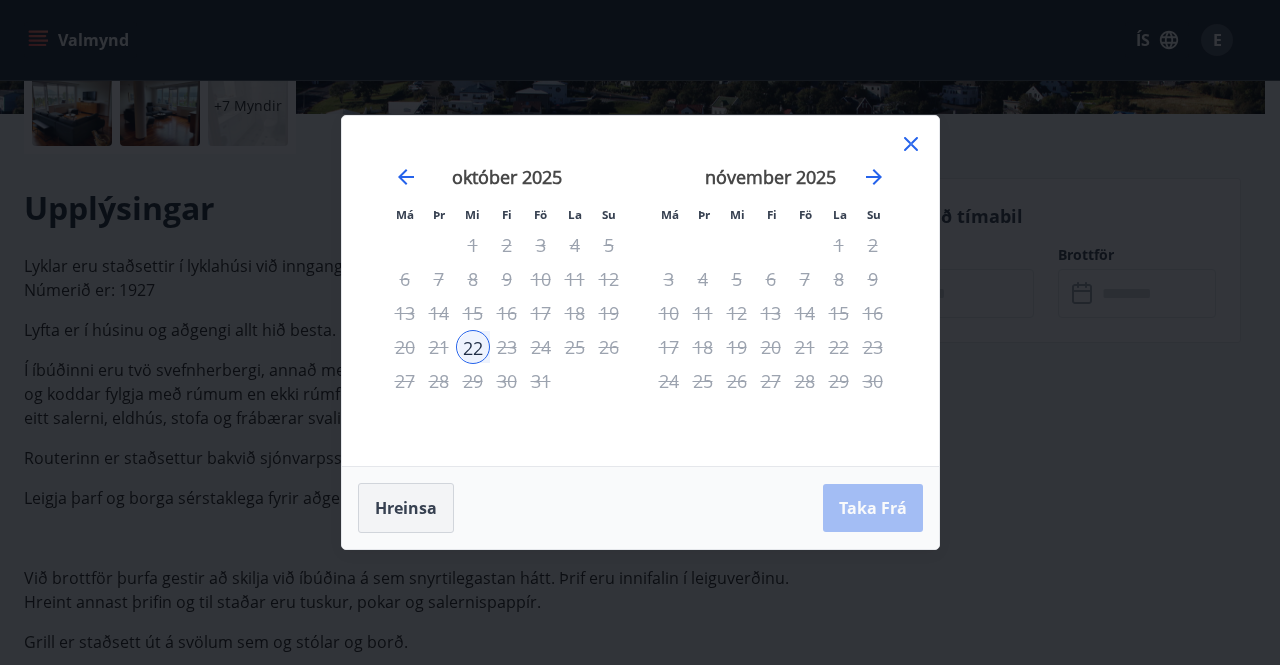click on "Hreinsa" at bounding box center (406, 508) 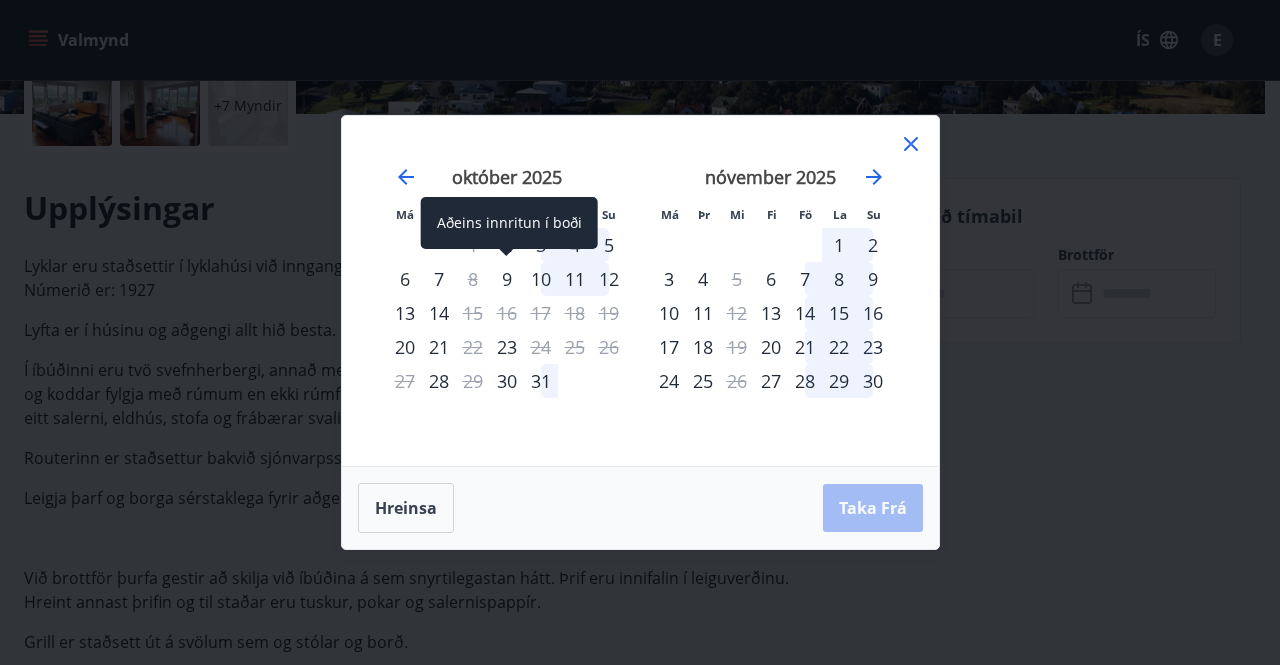 click on "9" at bounding box center [507, 279] 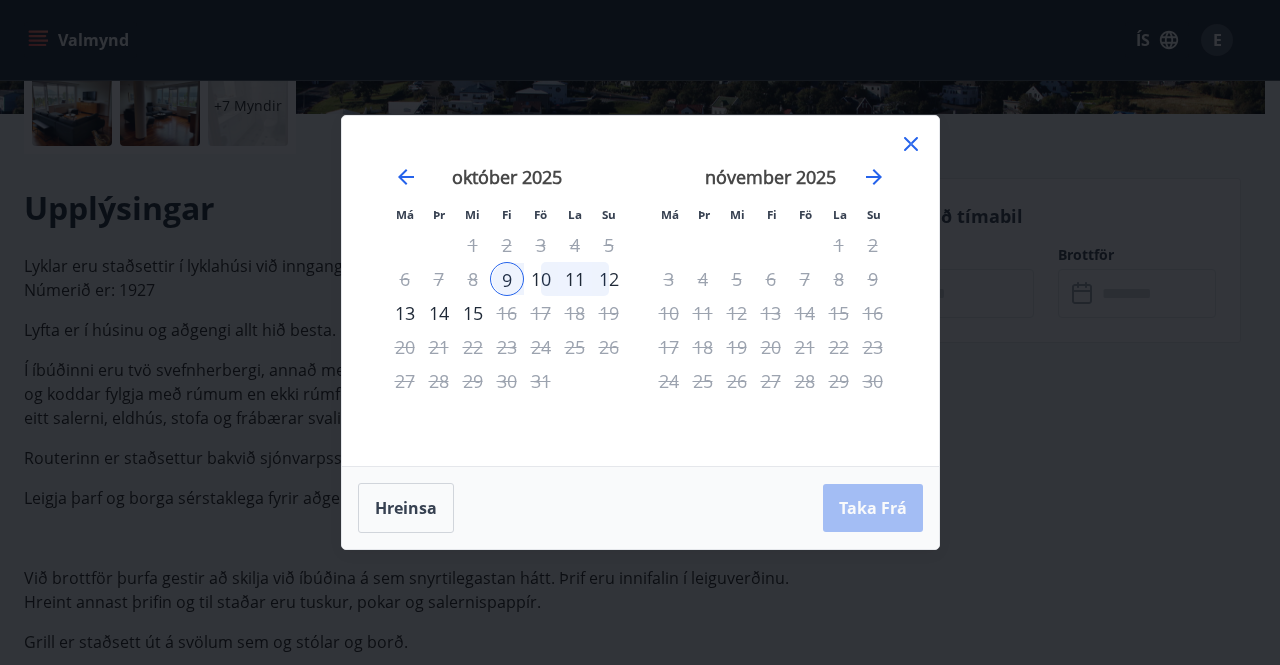 click on "12" at bounding box center (609, 279) 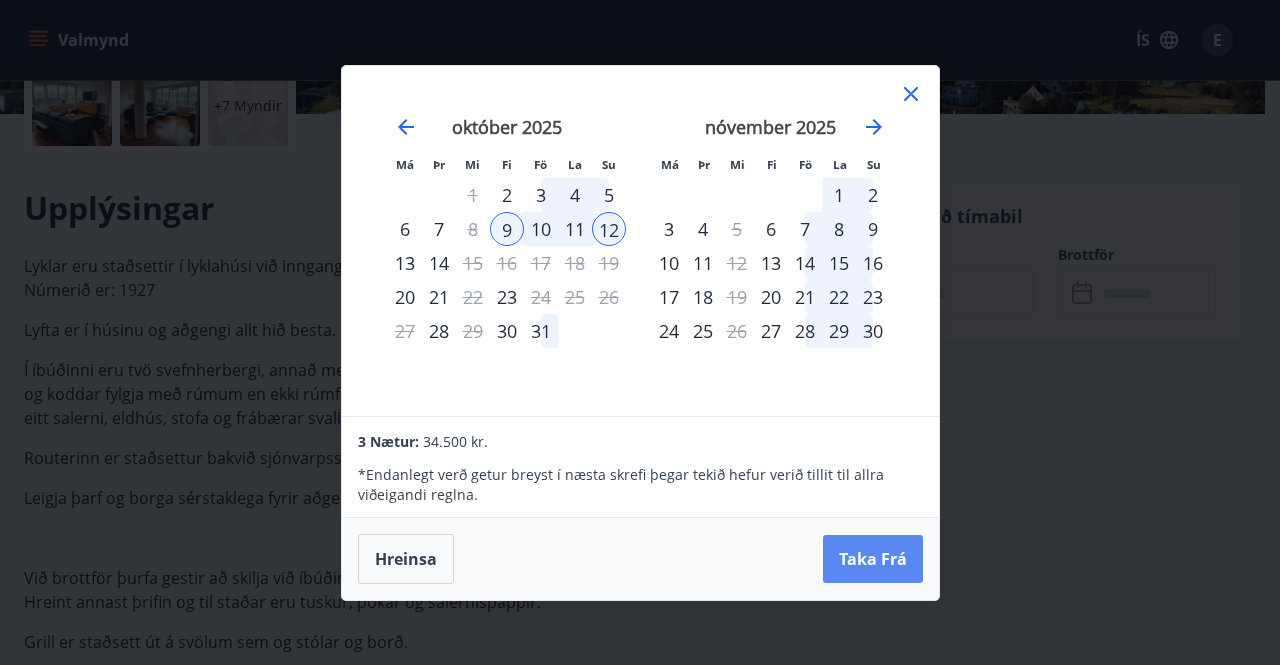 click on "Taka Frá" at bounding box center (873, 559) 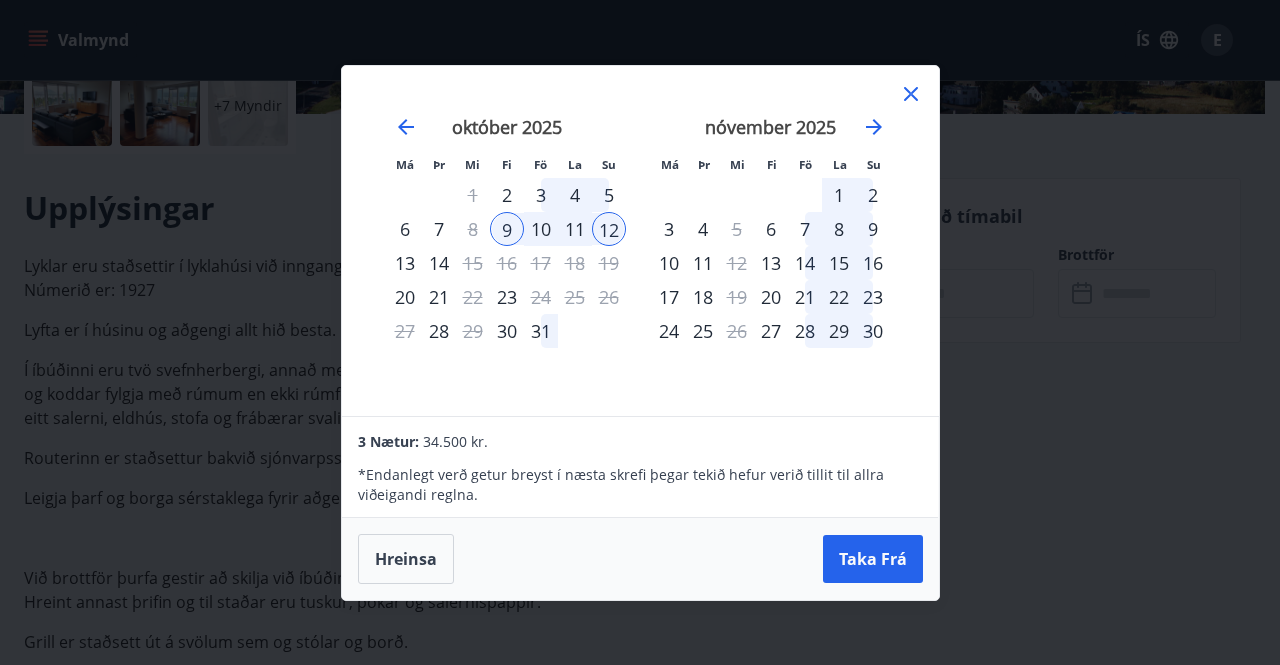 click 